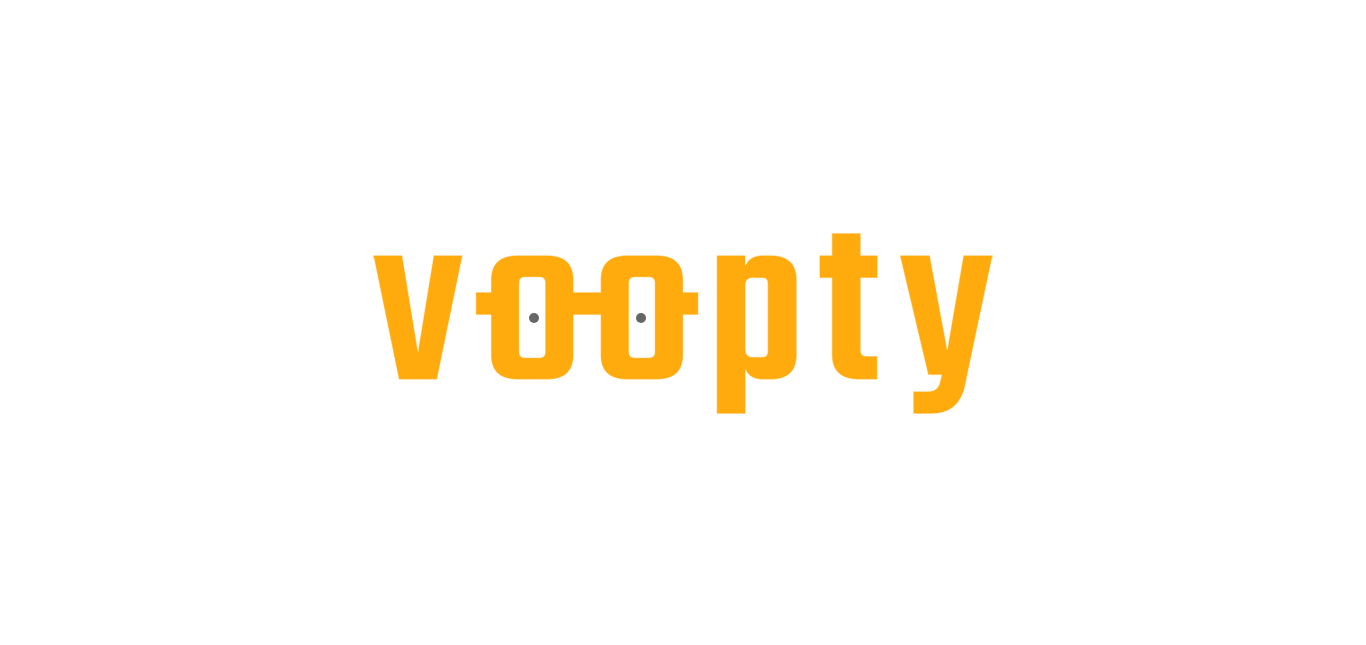 scroll, scrollTop: 0, scrollLeft: 0, axis: both 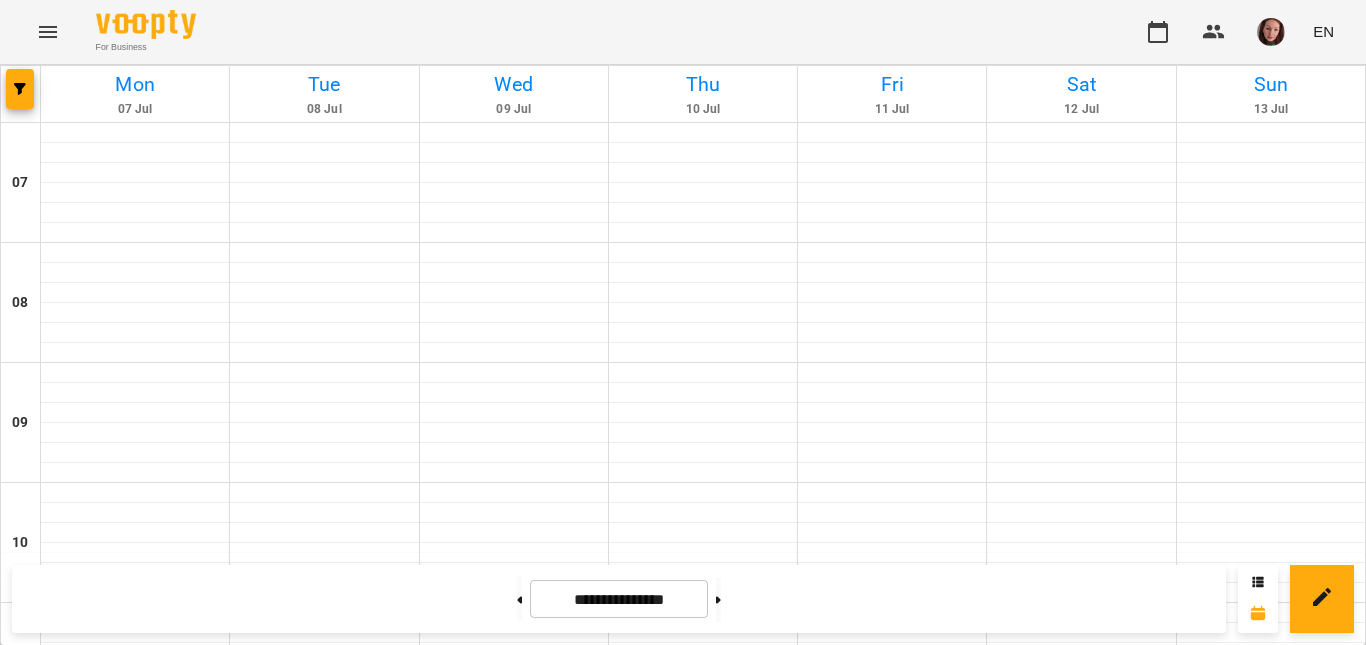 click on "Group 90 (Пожидаєва А1 СР_ПТ 19 _ 00 Edvibe)" at bounding box center (514, 1673) 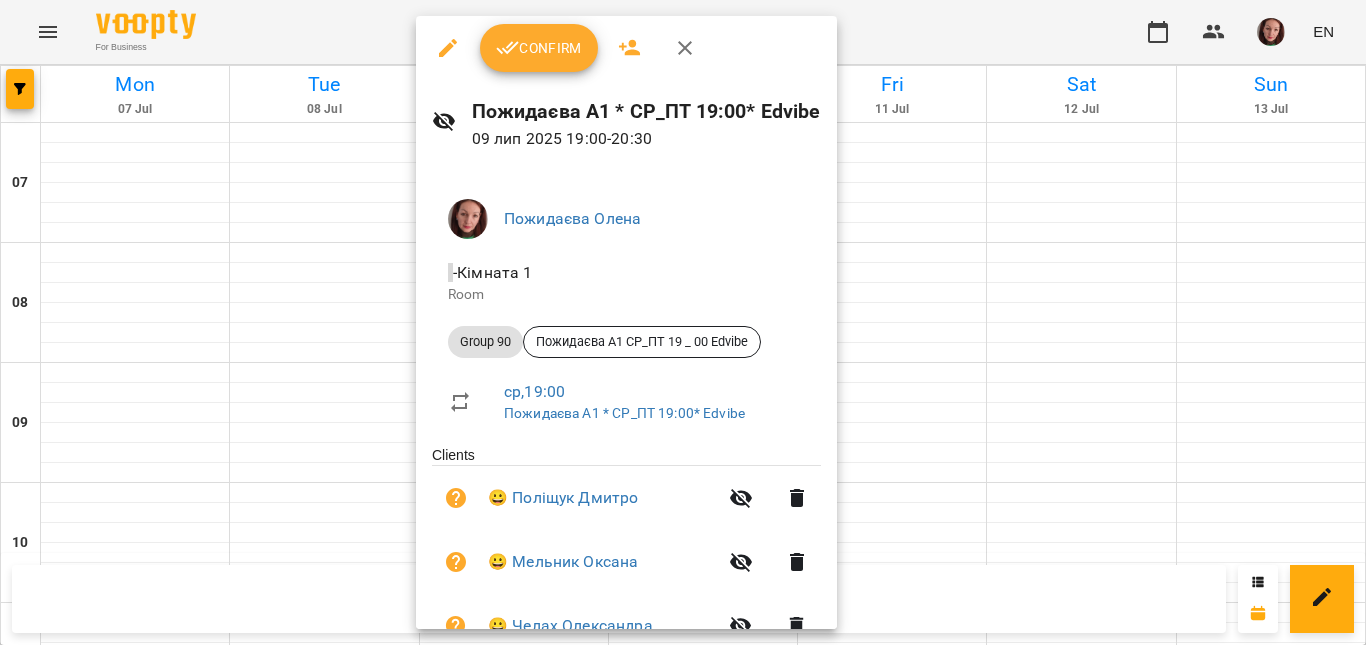 click on "Confirm" at bounding box center (539, 48) 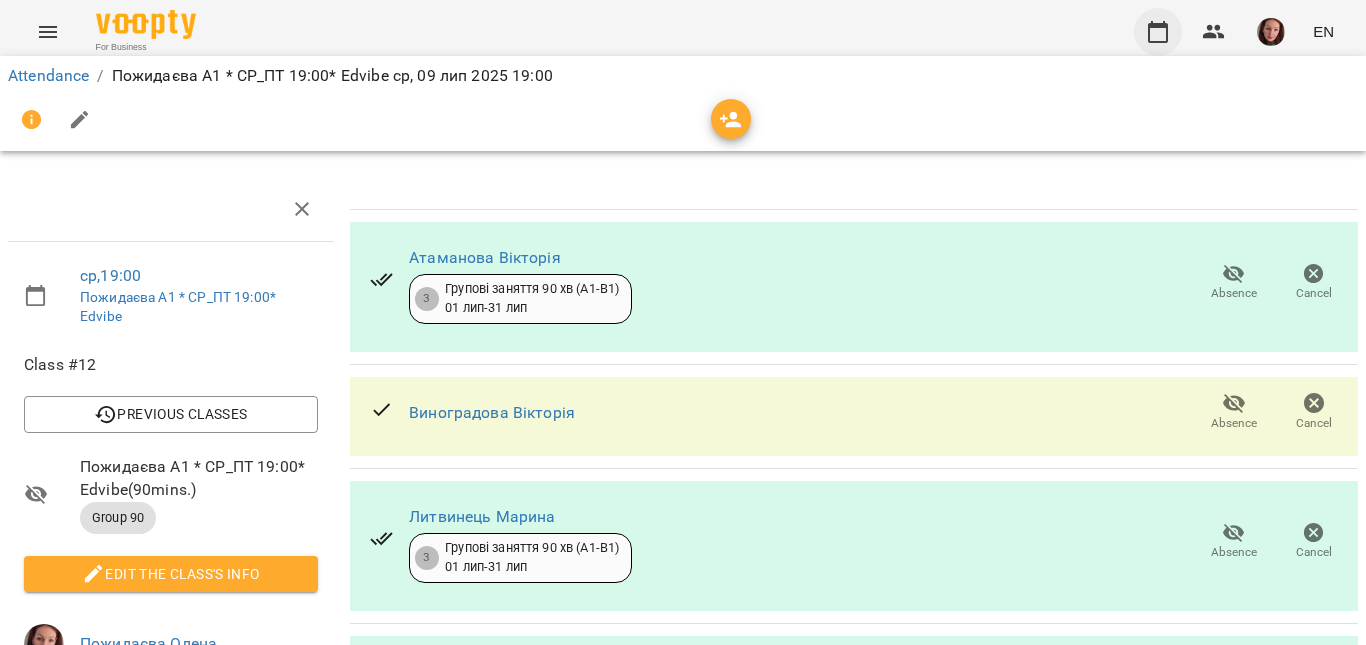 click at bounding box center (1158, 32) 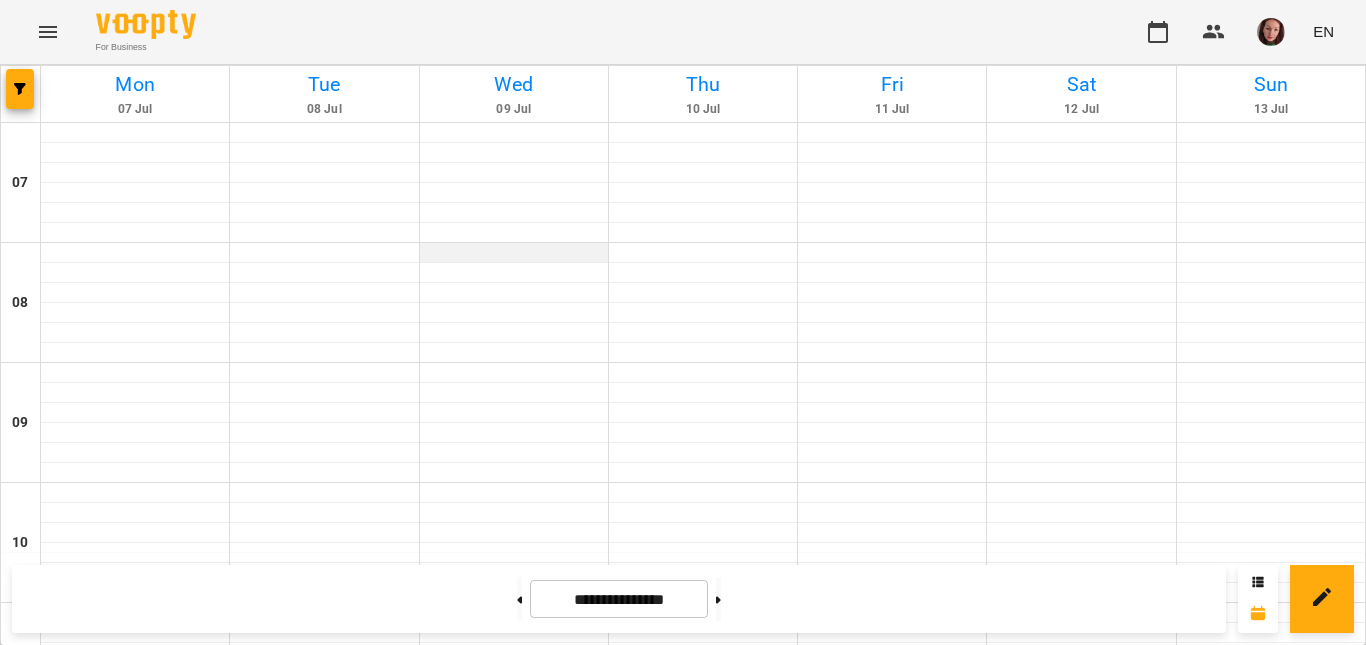 scroll, scrollTop: 1488, scrollLeft: 0, axis: vertical 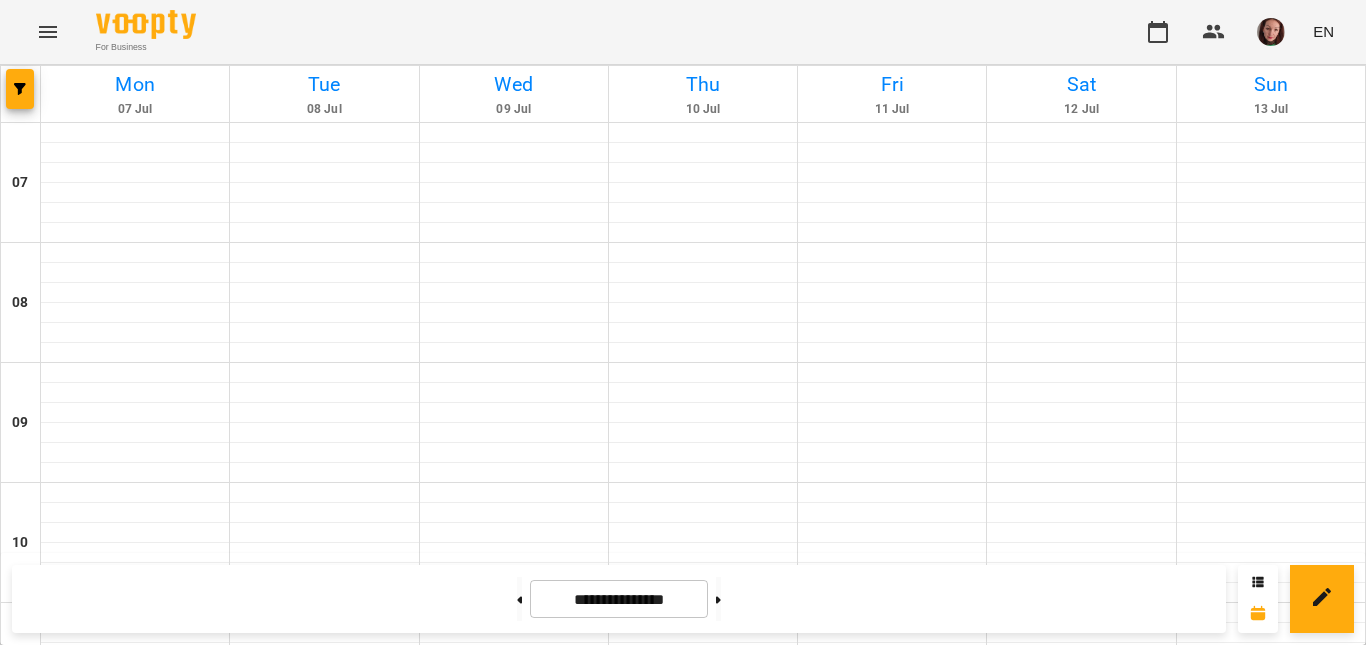 click on "9:00 PM" at bounding box center [324, 1111] 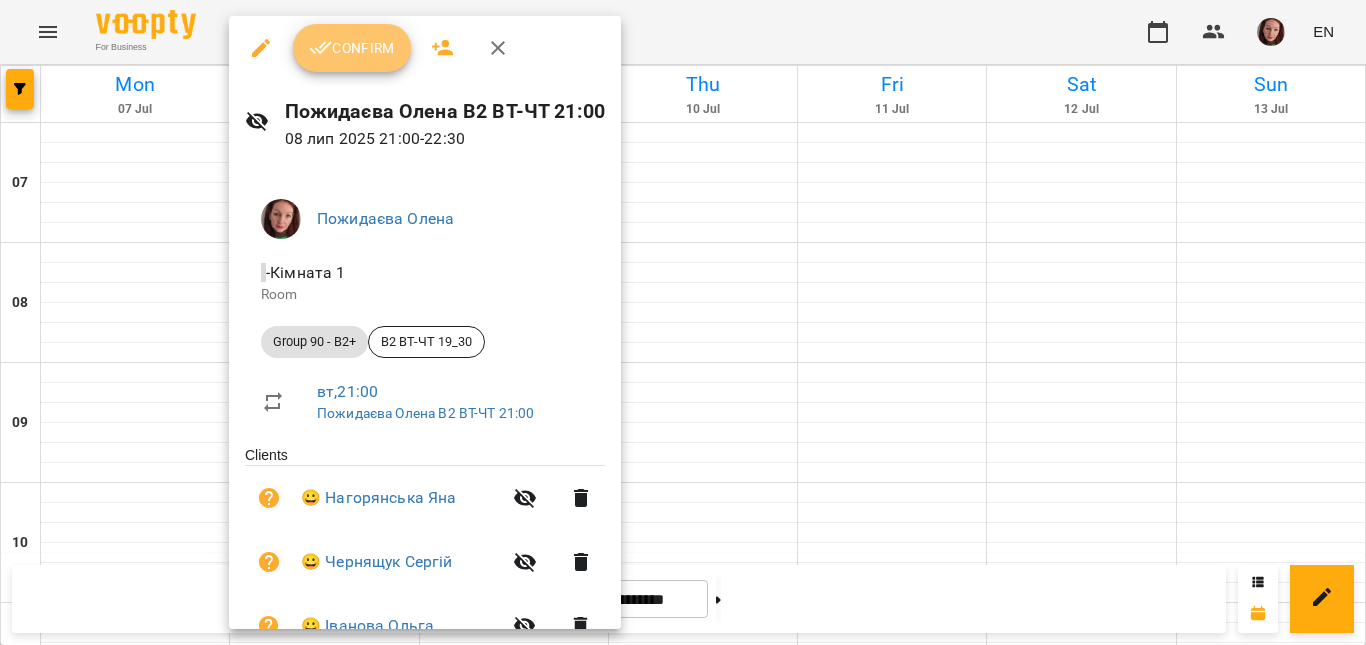 click on "Confirm" at bounding box center (352, 48) 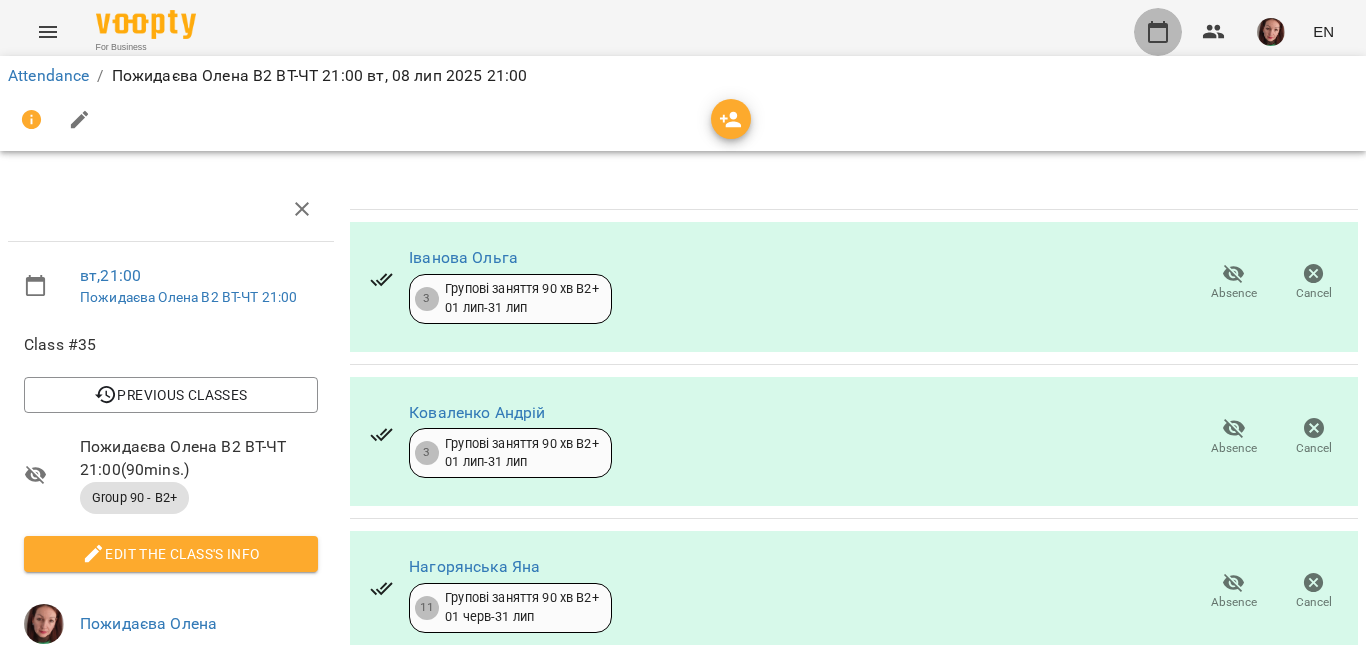click at bounding box center [1158, 32] 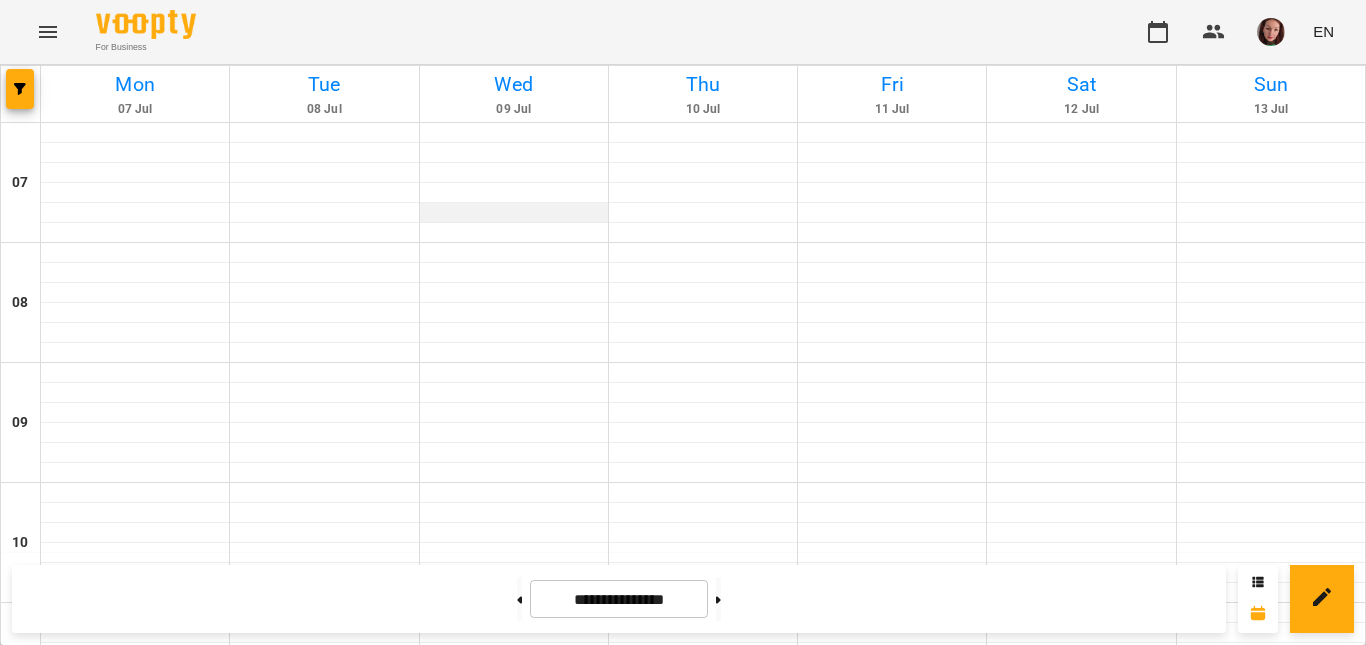 scroll, scrollTop: 1488, scrollLeft: 0, axis: vertical 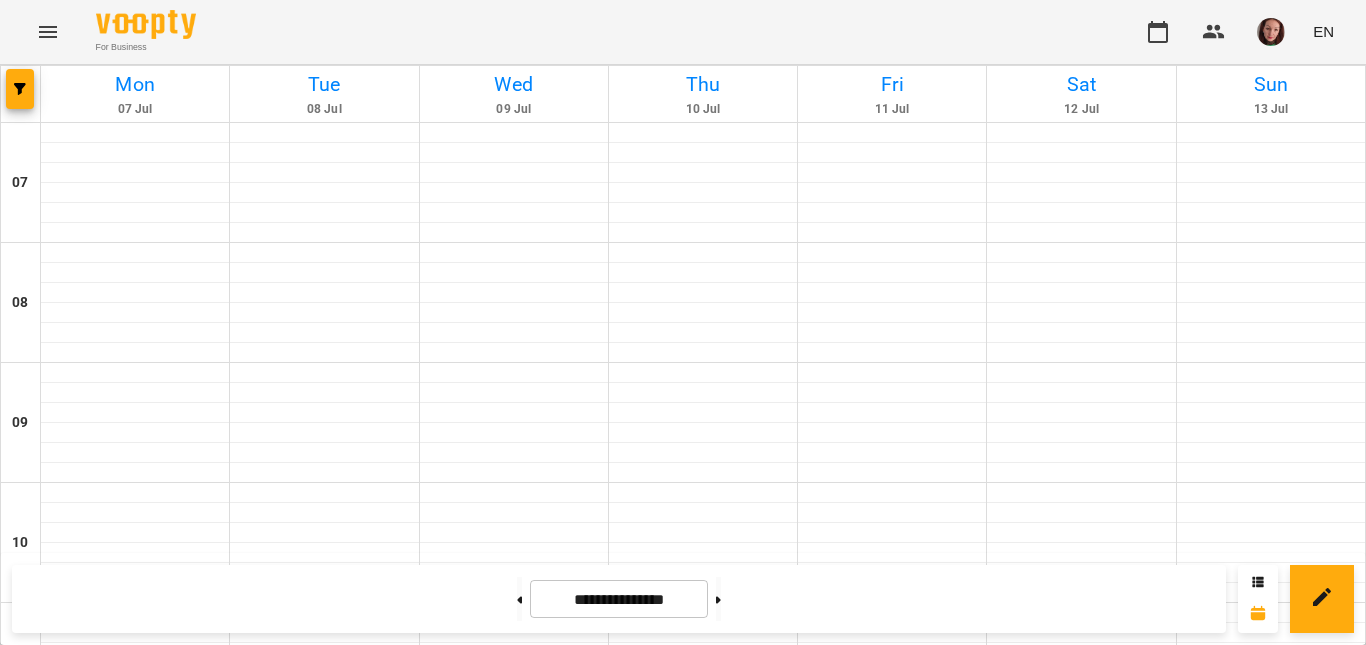 click on "8:30 PM" at bounding box center [514, 1591] 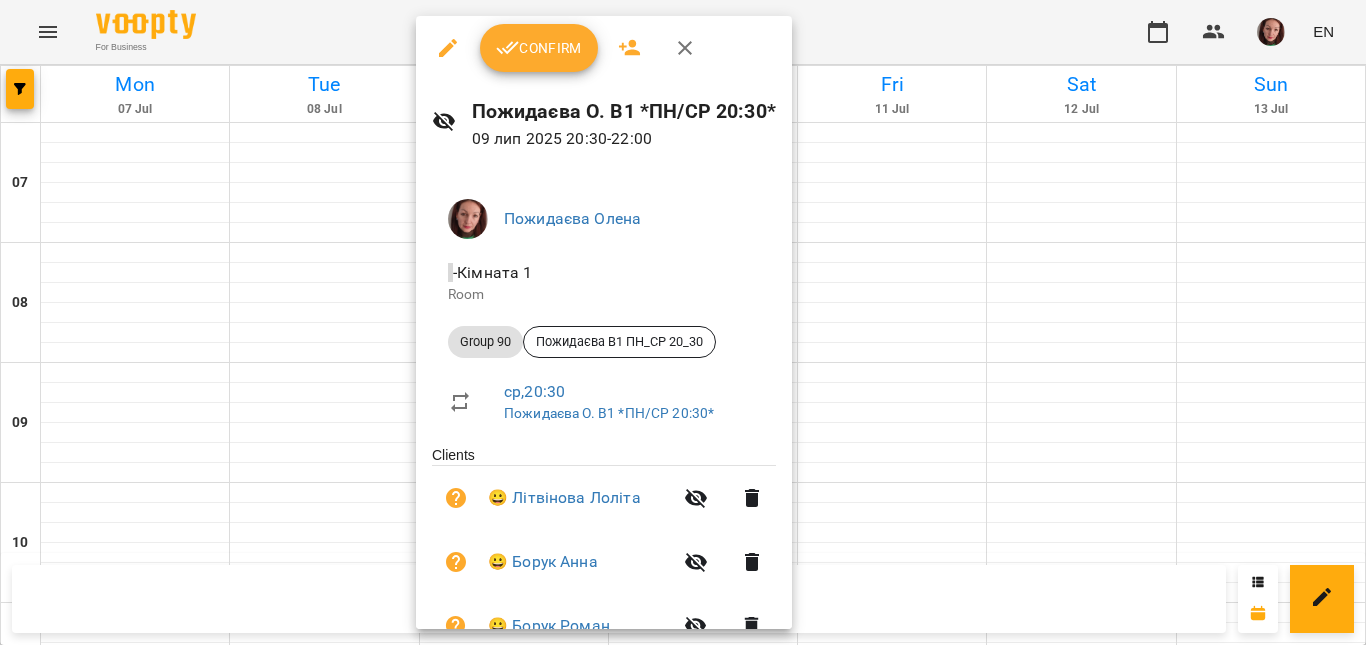 click on "Confirm" at bounding box center [539, 48] 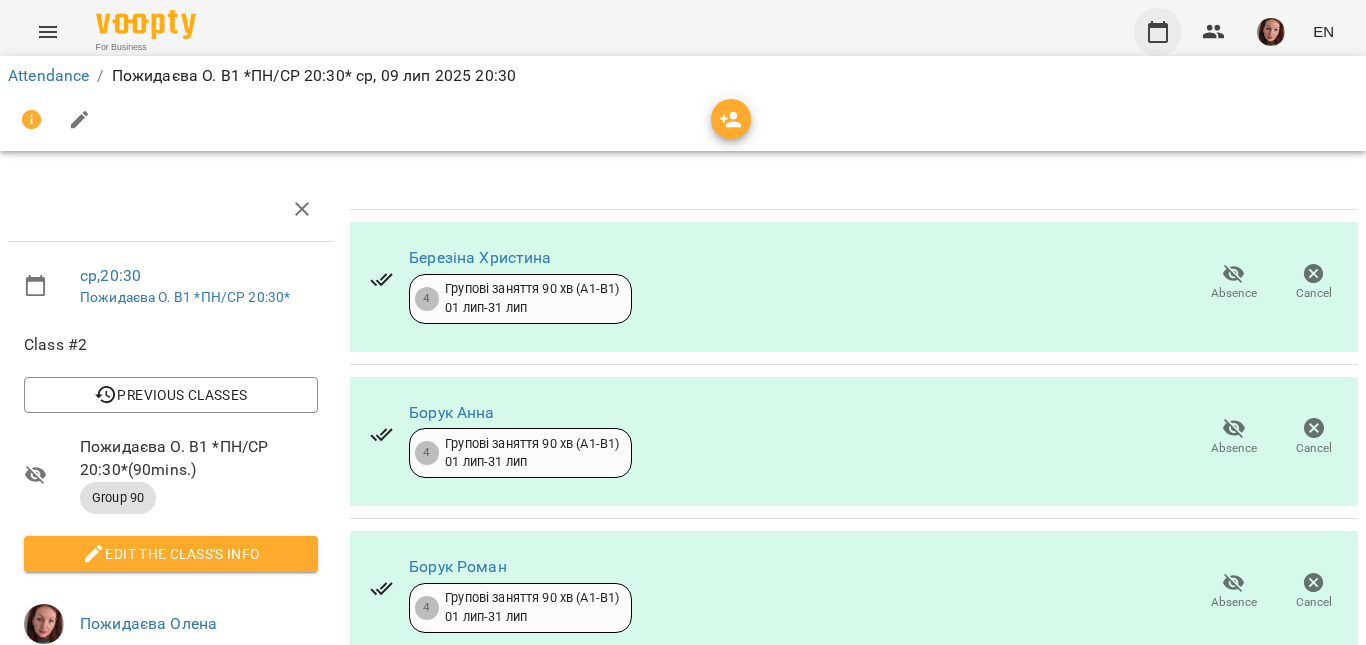 click at bounding box center [1158, 32] 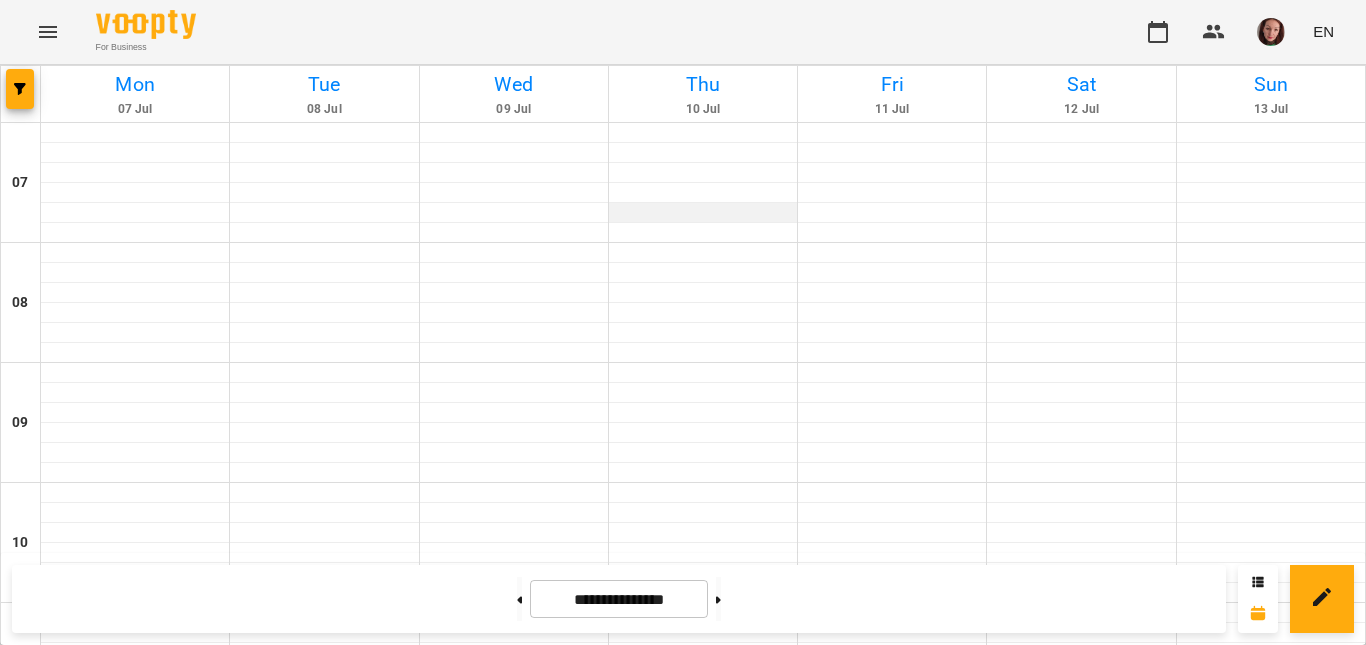 scroll, scrollTop: 1300, scrollLeft: 0, axis: vertical 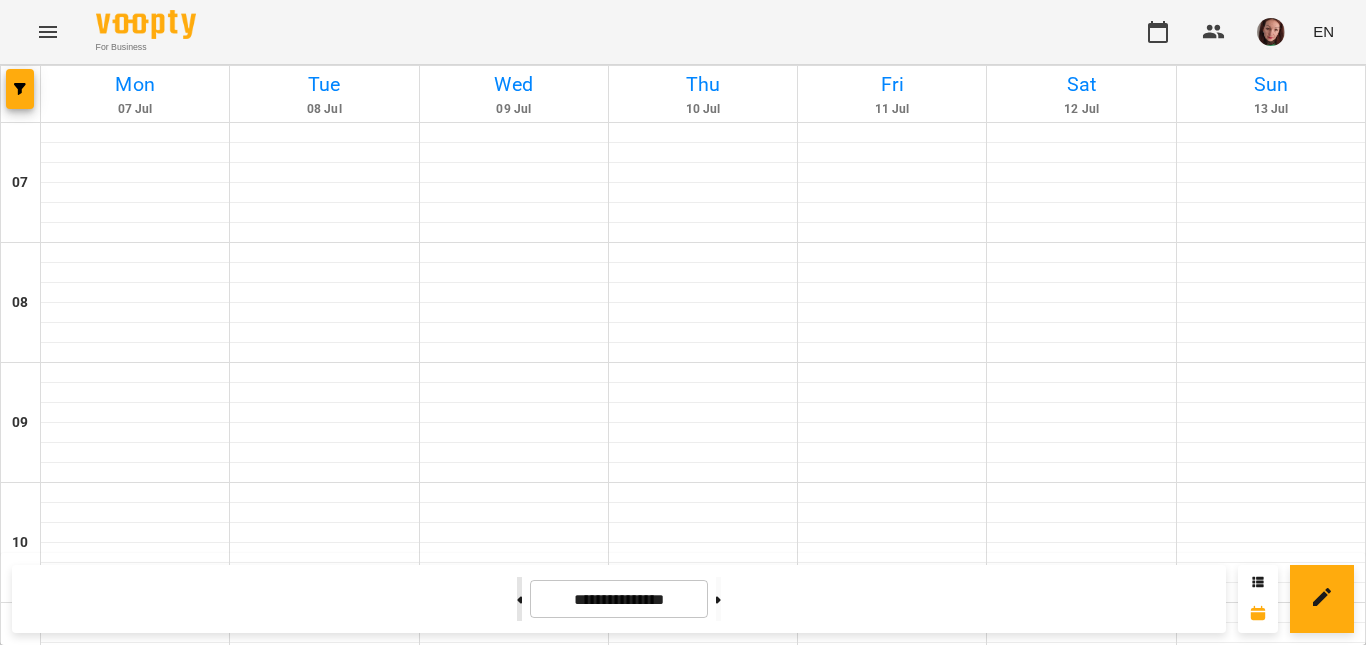 click at bounding box center [519, 599] 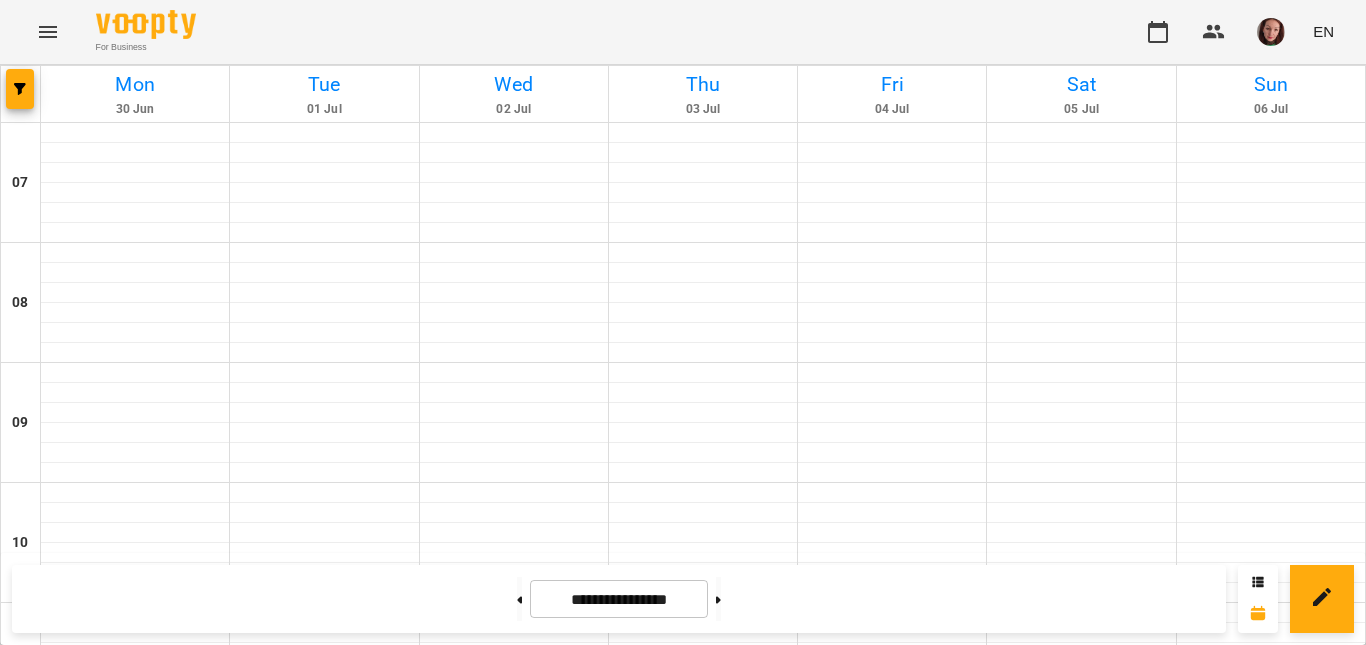 scroll, scrollTop: 1488, scrollLeft: 0, axis: vertical 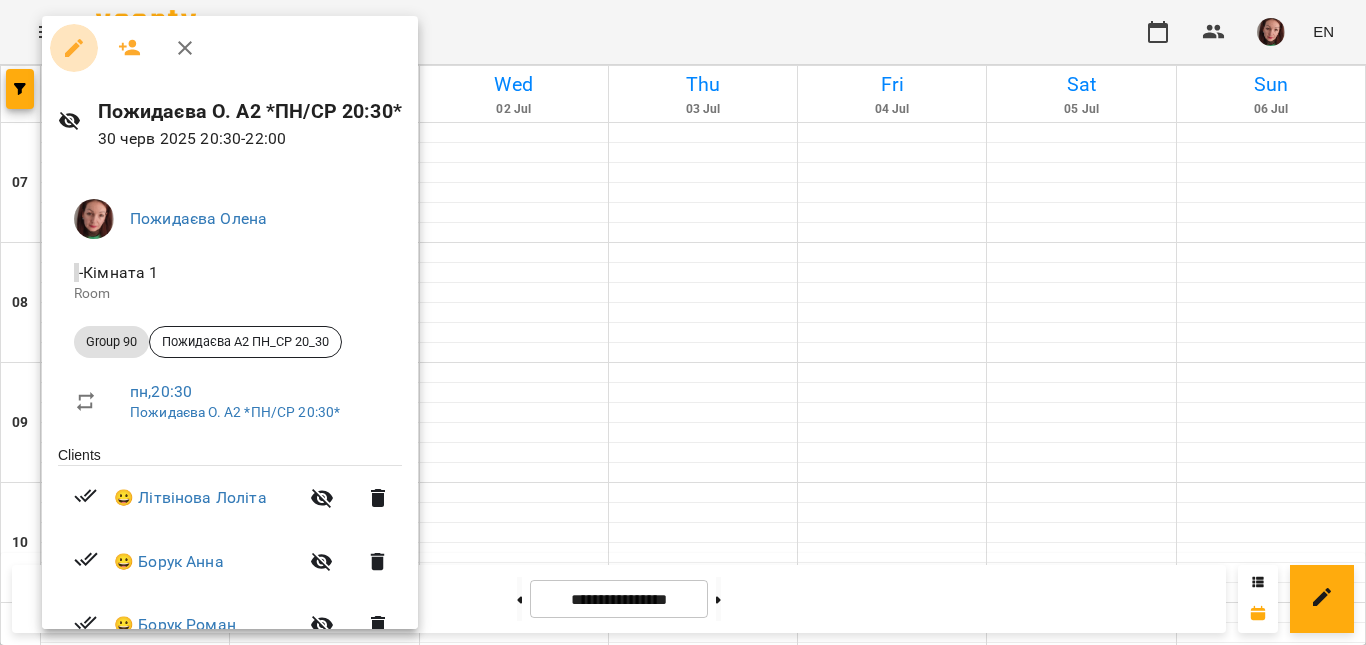 click at bounding box center [74, 48] 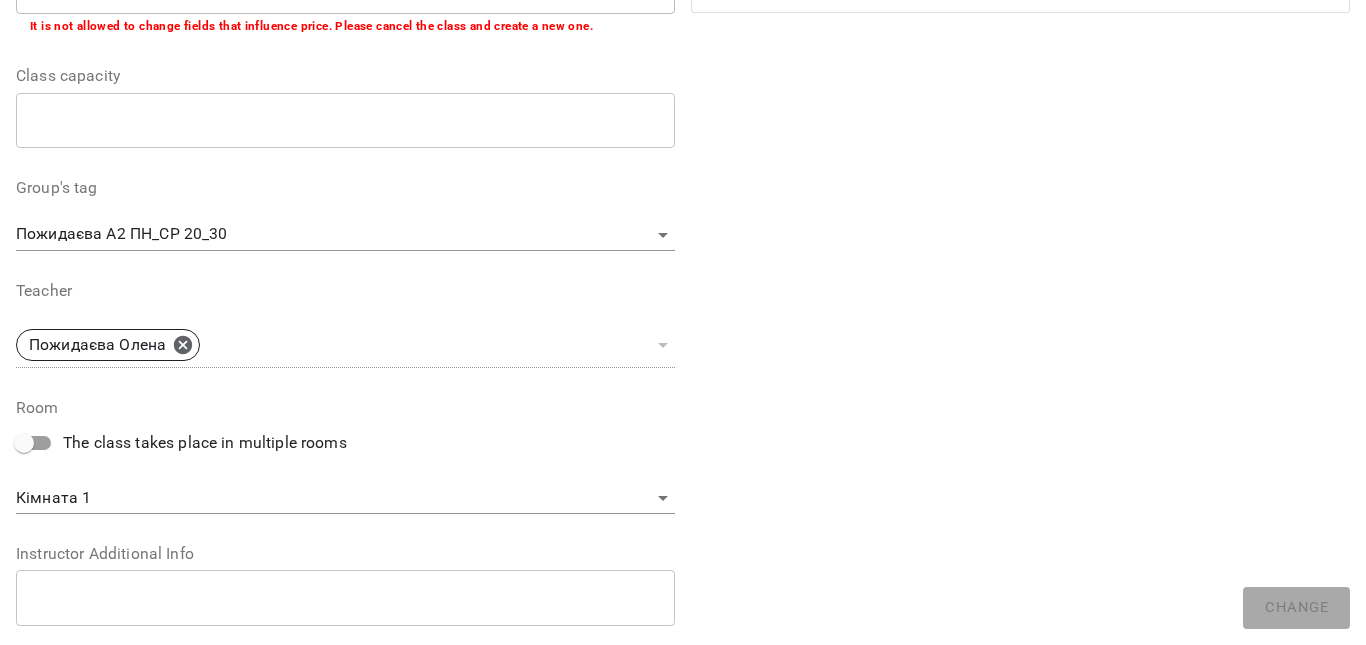 scroll, scrollTop: 723, scrollLeft: 0, axis: vertical 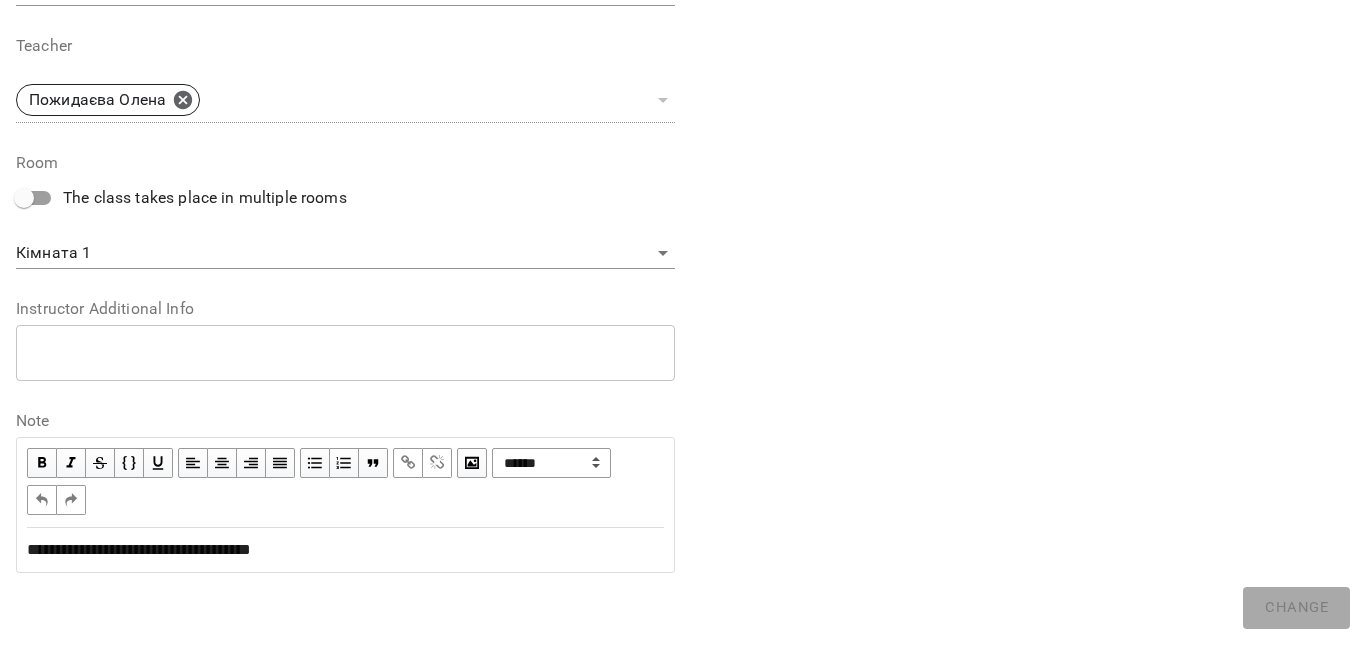 click on "**********" at bounding box center (345, 550) 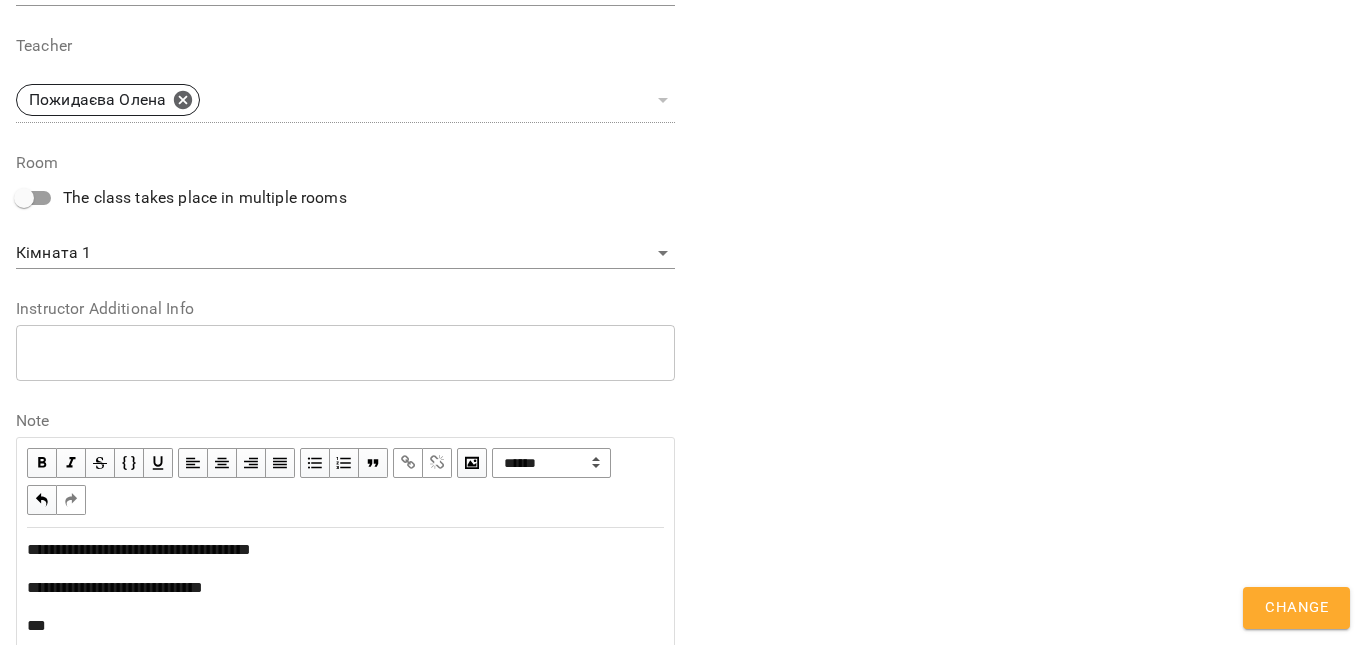 scroll, scrollTop: 799, scrollLeft: 0, axis: vertical 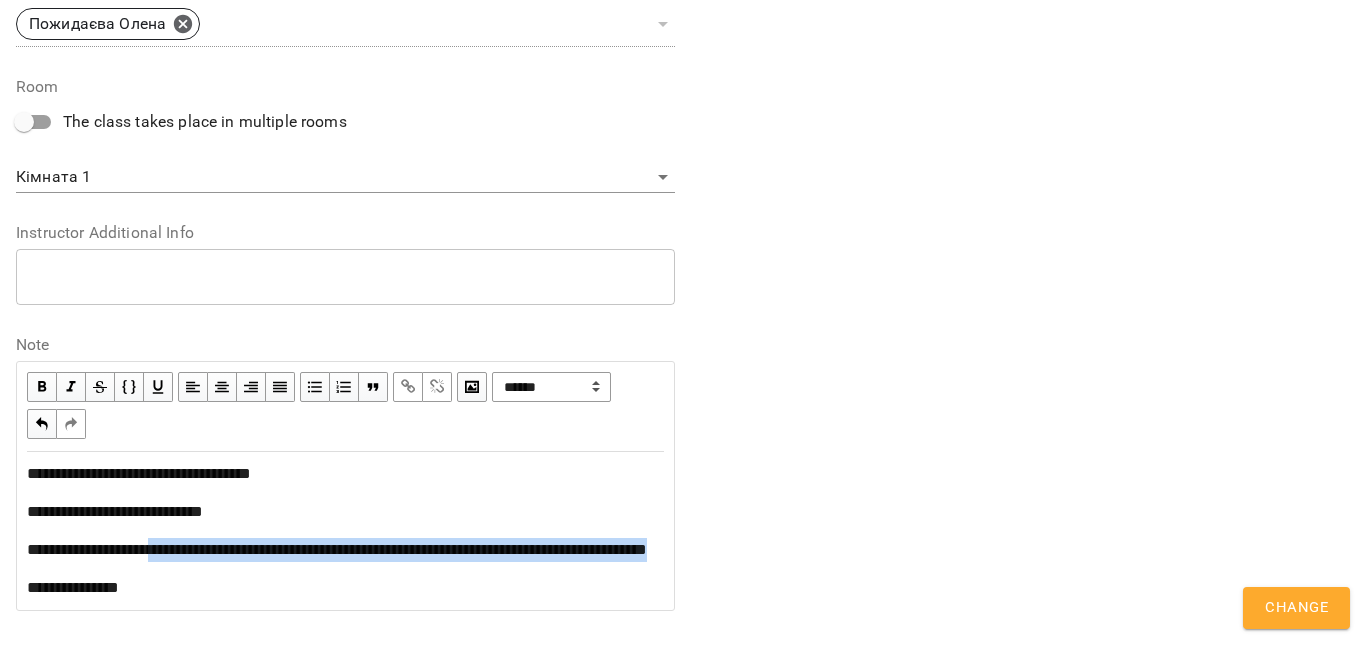 drag, startPoint x: 176, startPoint y: 545, endPoint x: 301, endPoint y: 574, distance: 128.31992 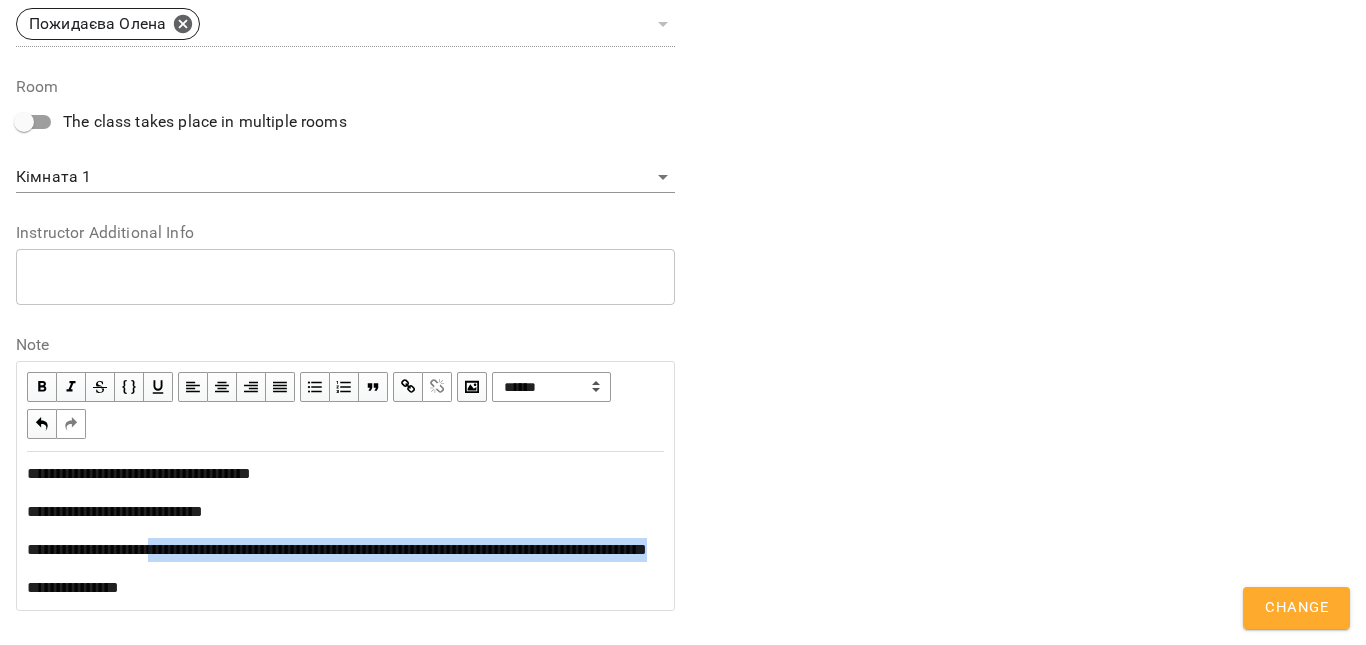 copy on "**********" 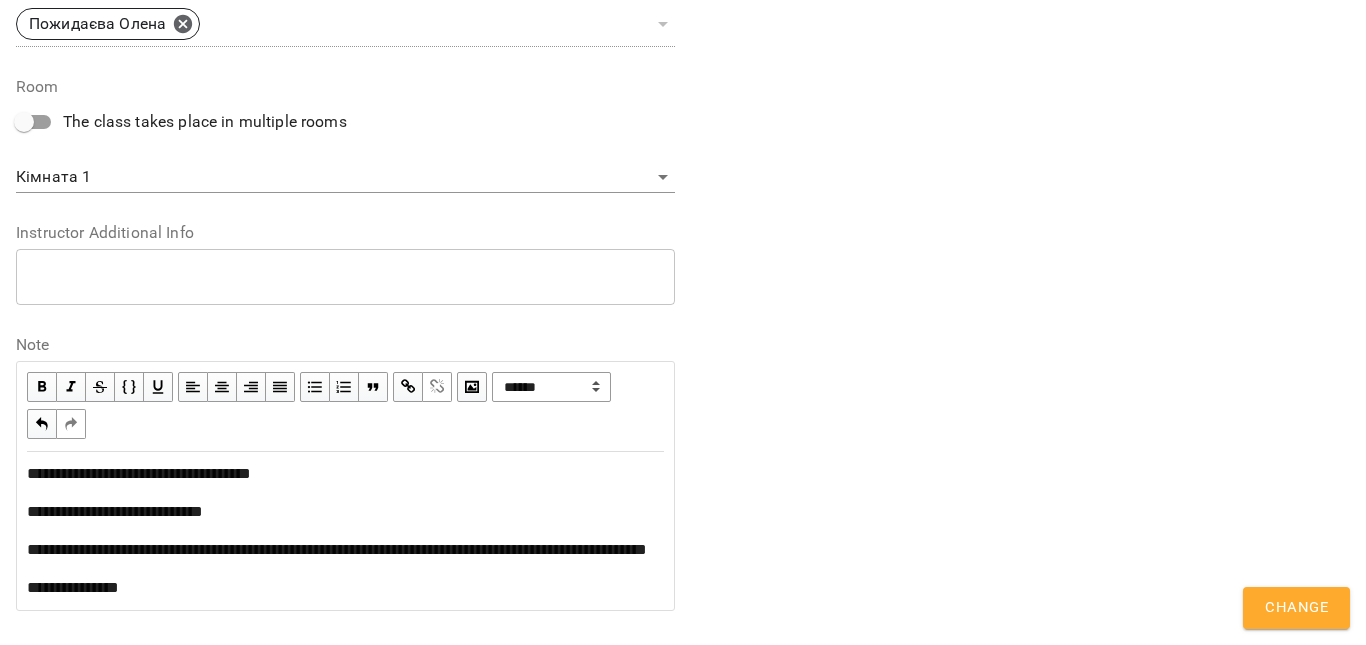 click on "**********" at bounding box center (345, 474) 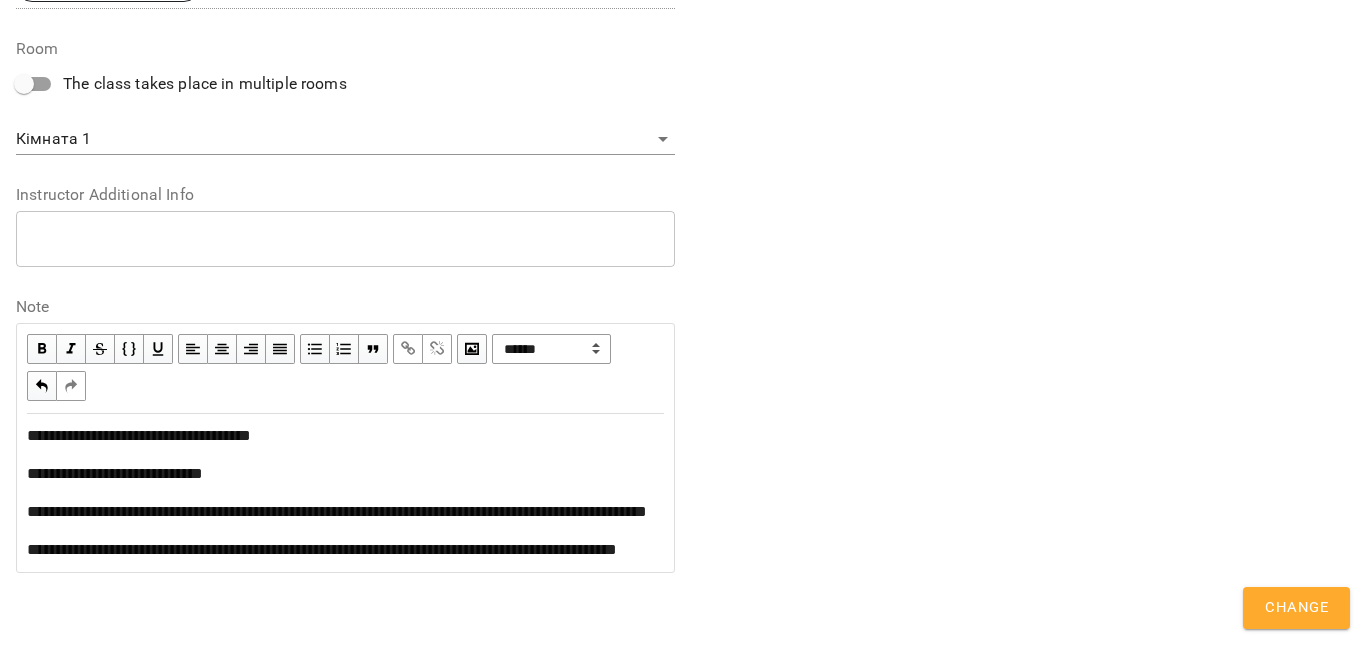 scroll, scrollTop: 885, scrollLeft: 0, axis: vertical 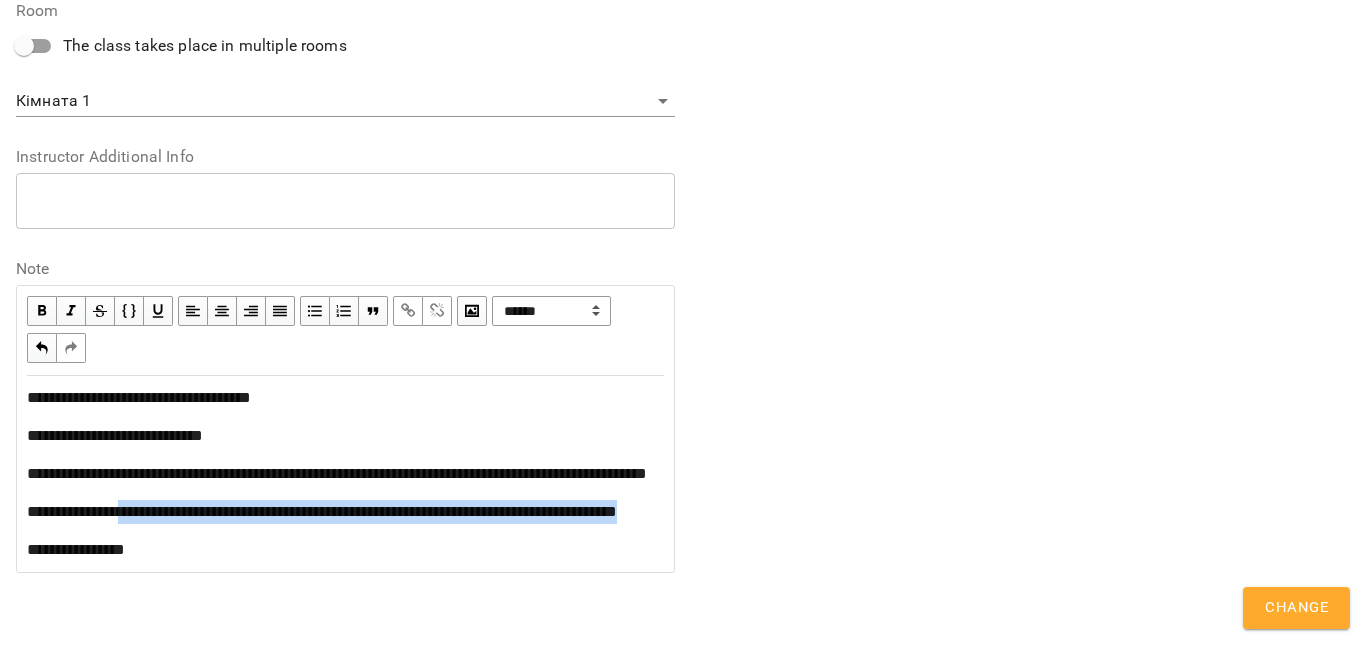drag, startPoint x: 142, startPoint y: 518, endPoint x: 232, endPoint y: 546, distance: 94.254974 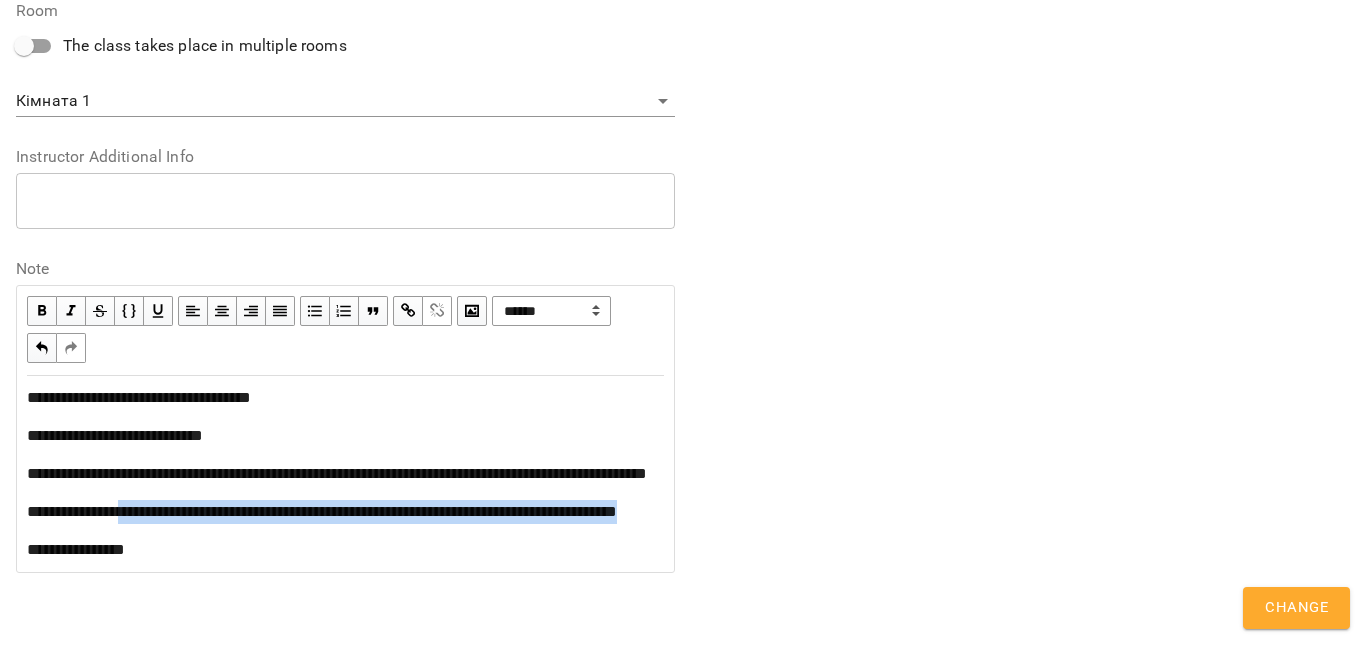 copy on "**********" 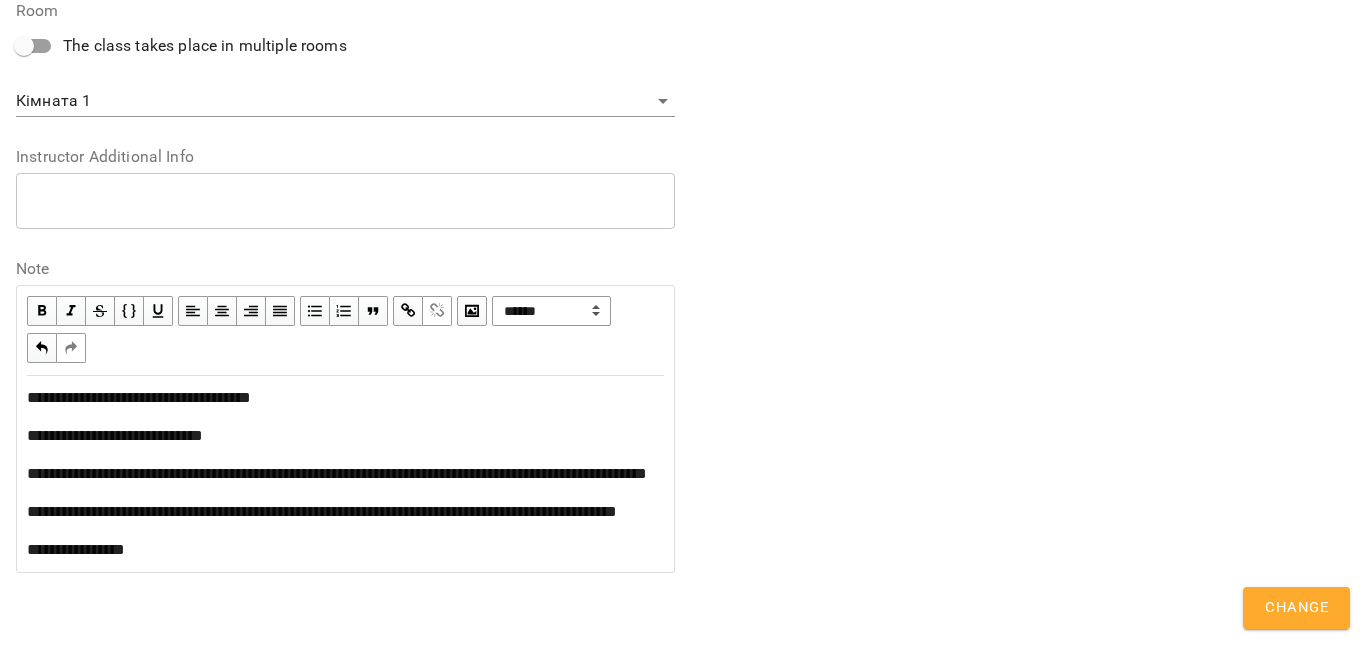 click on "**********" at bounding box center [345, 398] 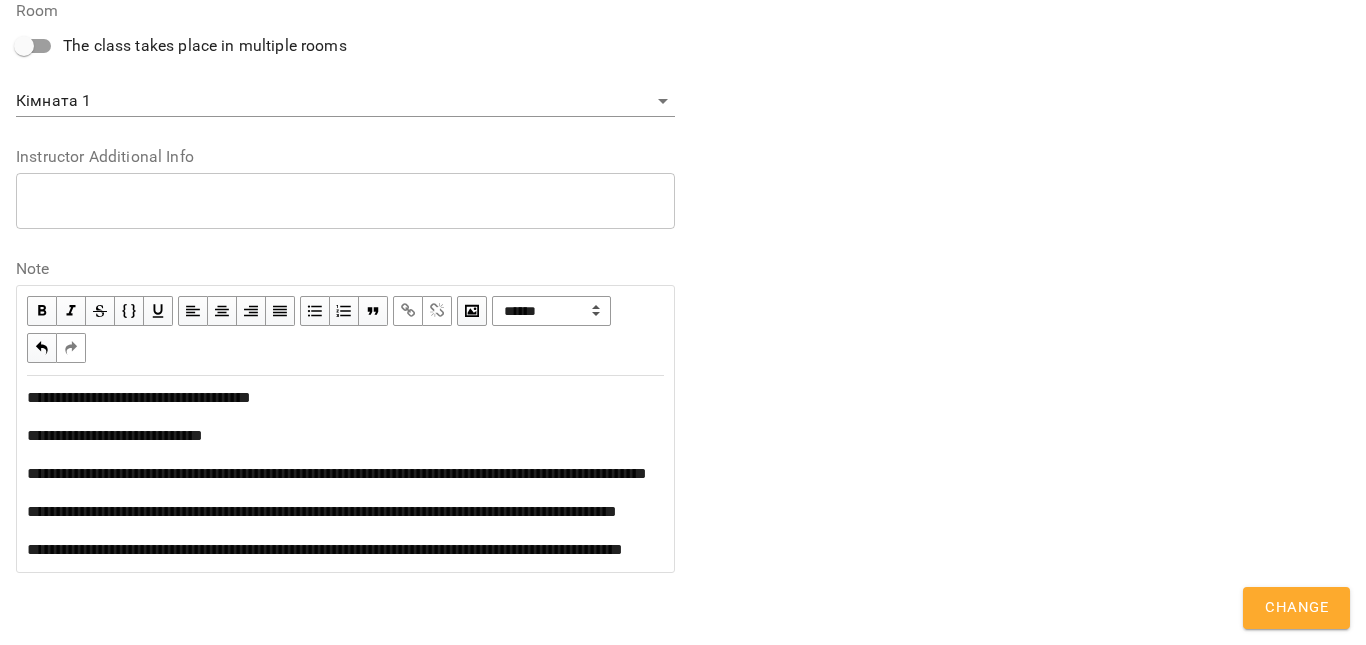 click on "**********" at bounding box center [139, 397] 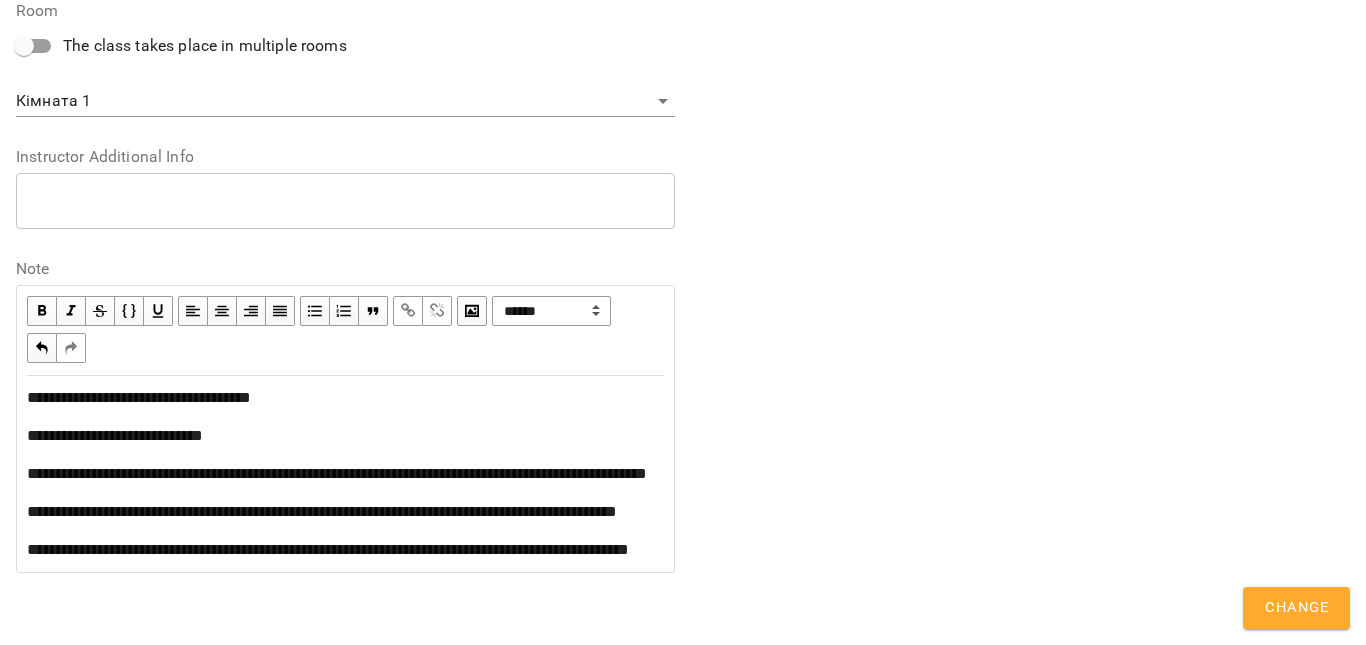 click on "**********" at bounding box center [139, 397] 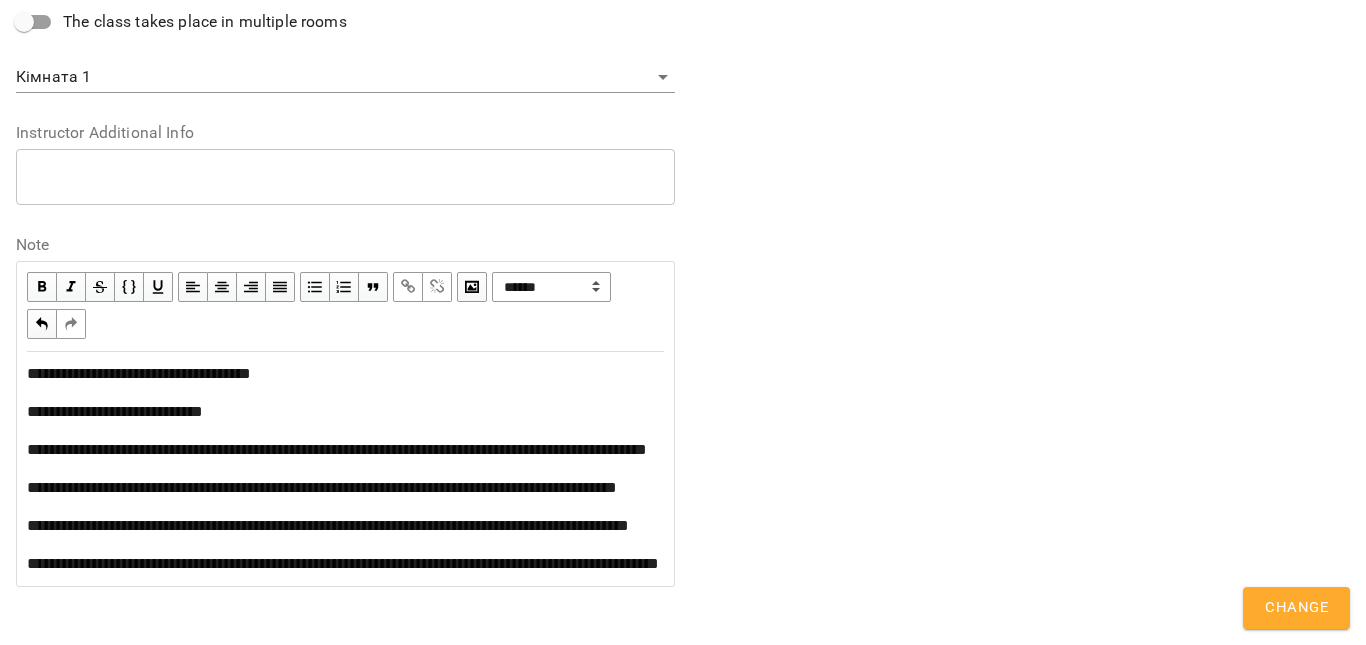 scroll, scrollTop: 1009, scrollLeft: 0, axis: vertical 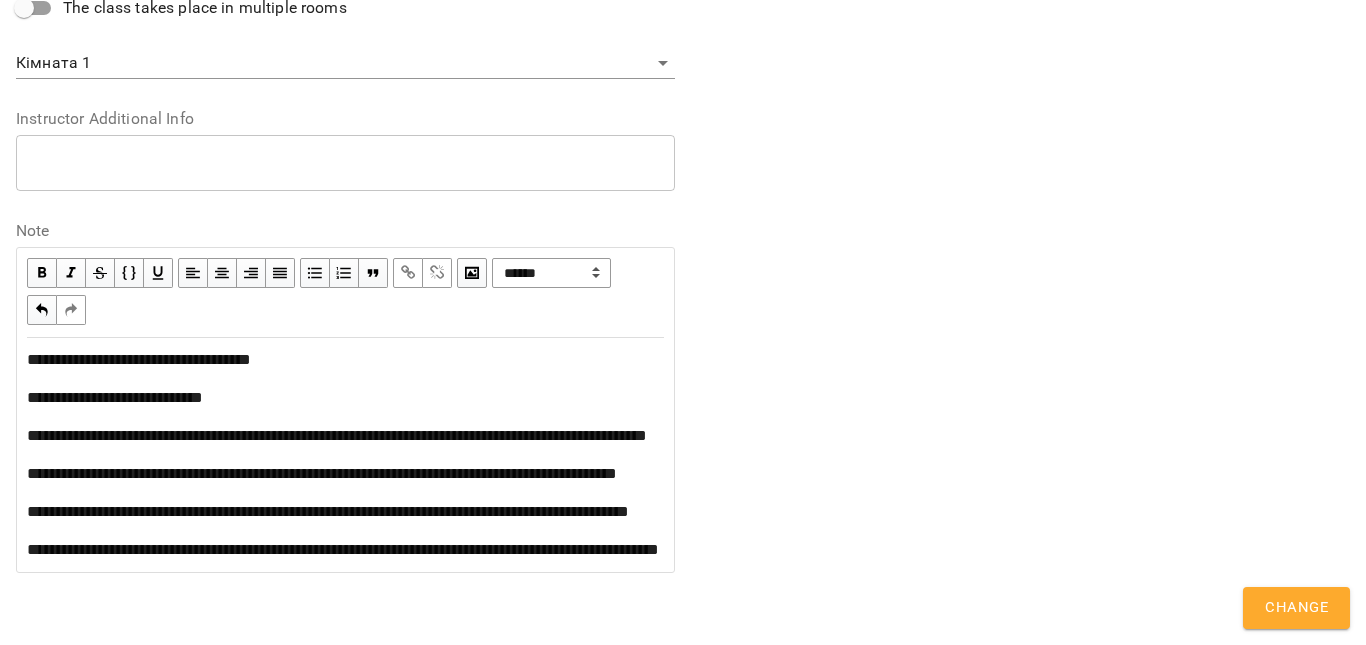 click on "**********" at bounding box center (139, 359) 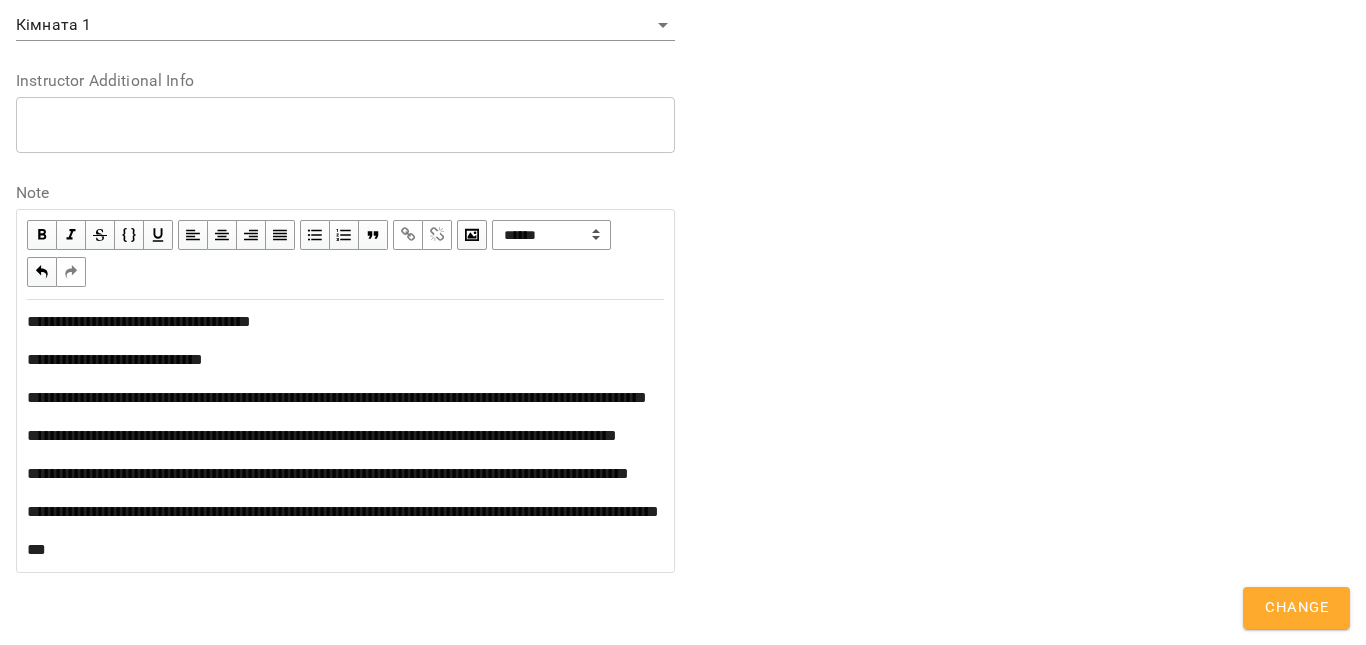 click on "Change" at bounding box center (1296, 608) 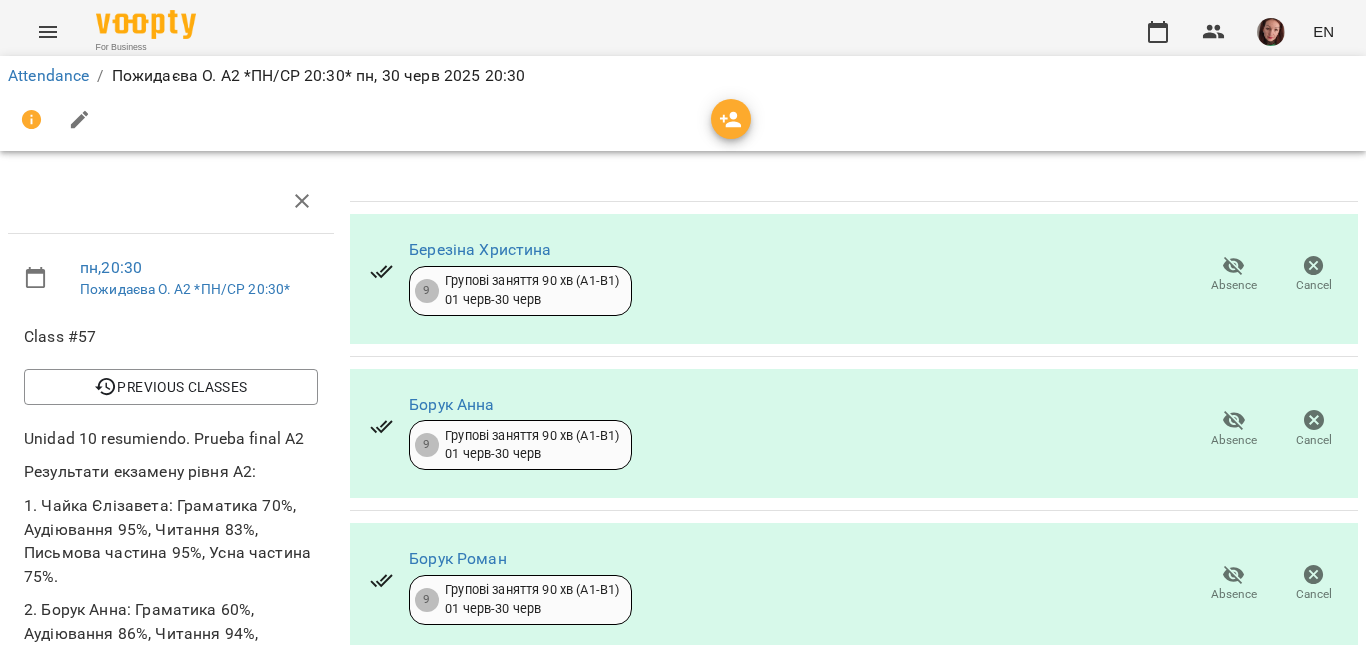 scroll, scrollTop: 400, scrollLeft: 0, axis: vertical 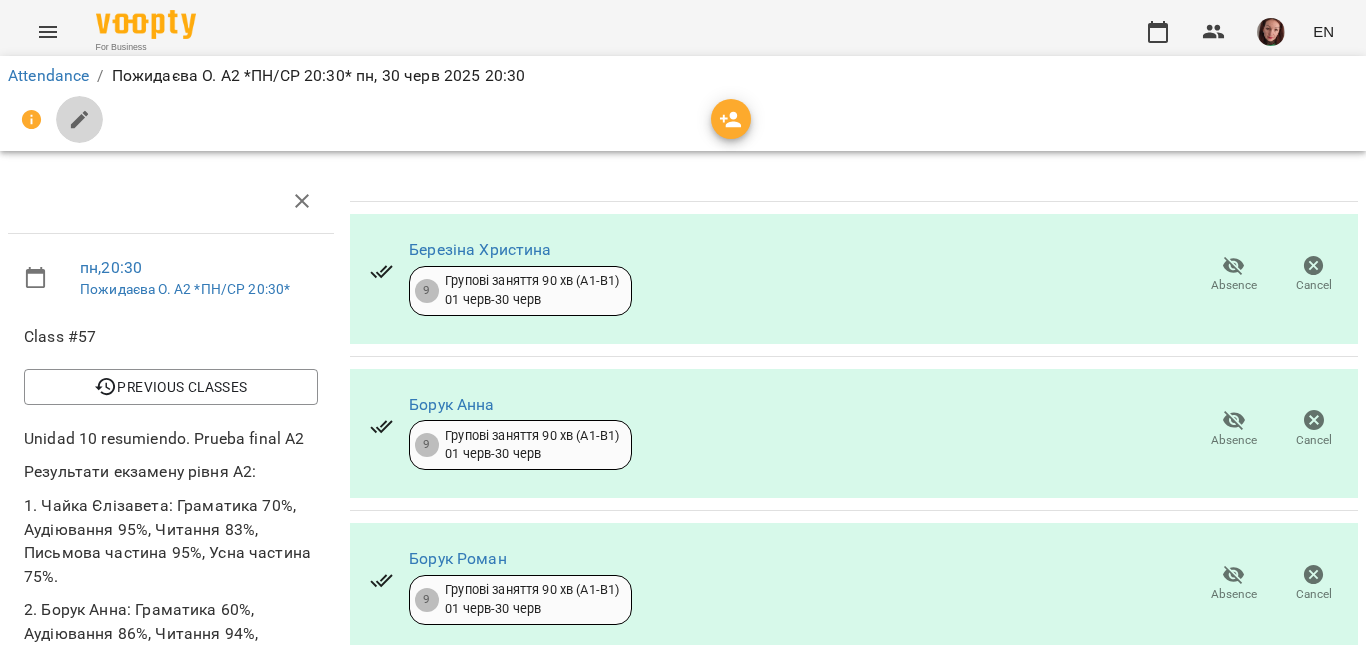 click at bounding box center (32, 120) 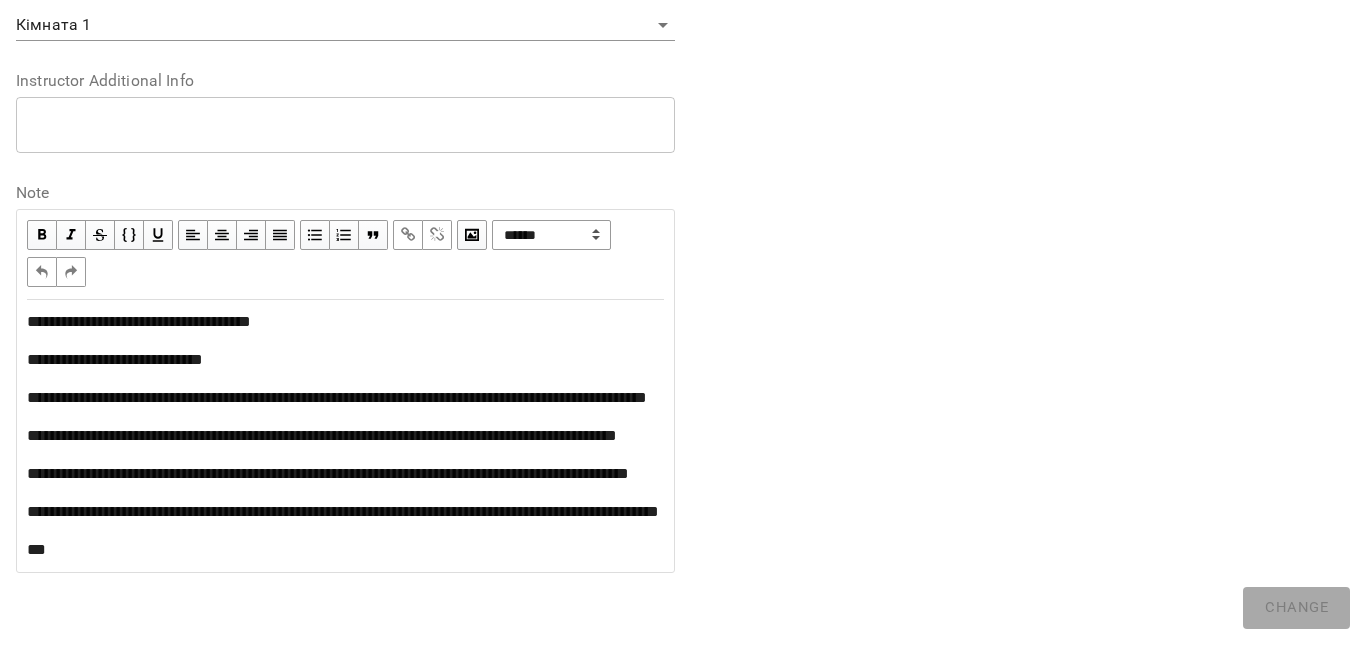scroll, scrollTop: 1047, scrollLeft: 0, axis: vertical 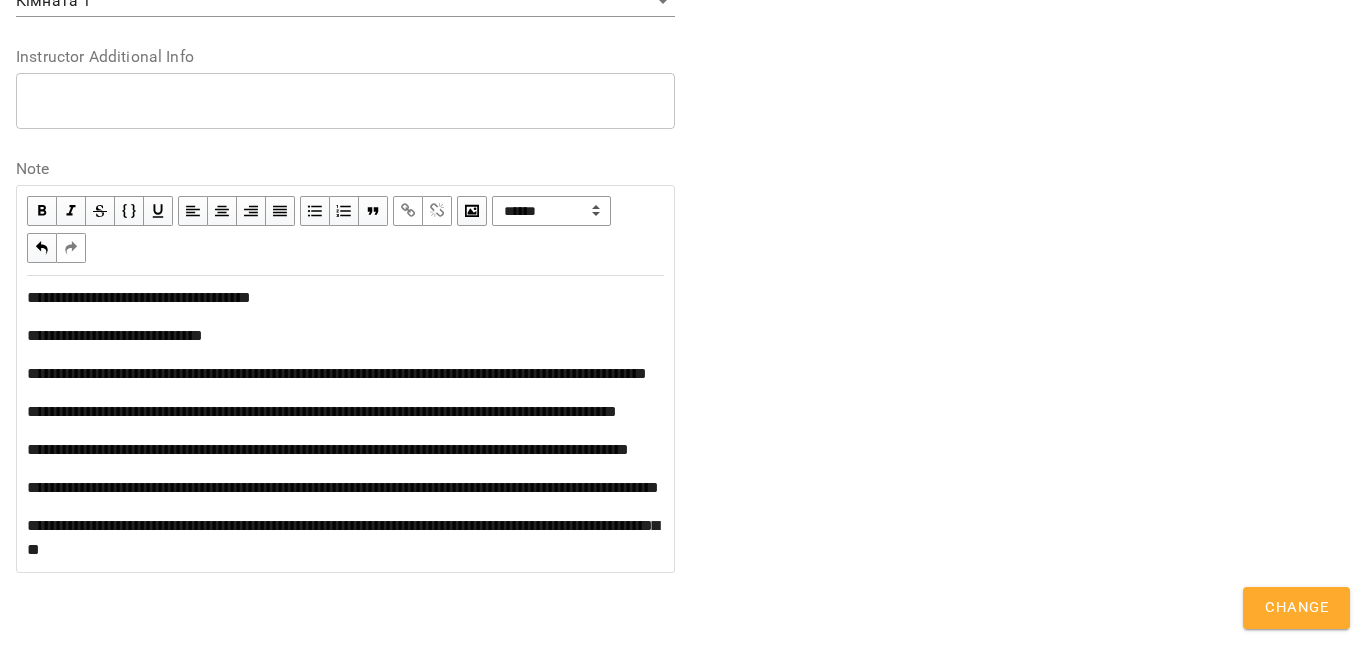 click on "**********" at bounding box center [139, 297] 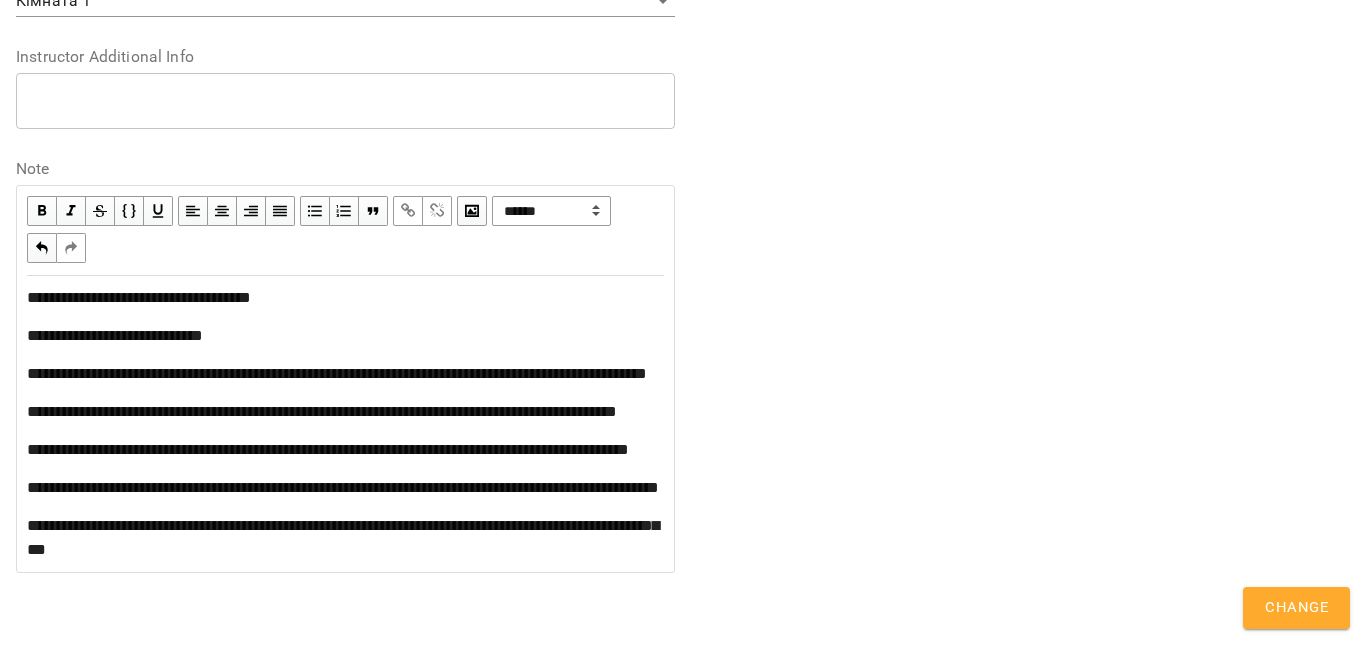 click on "**********" at bounding box center (139, 297) 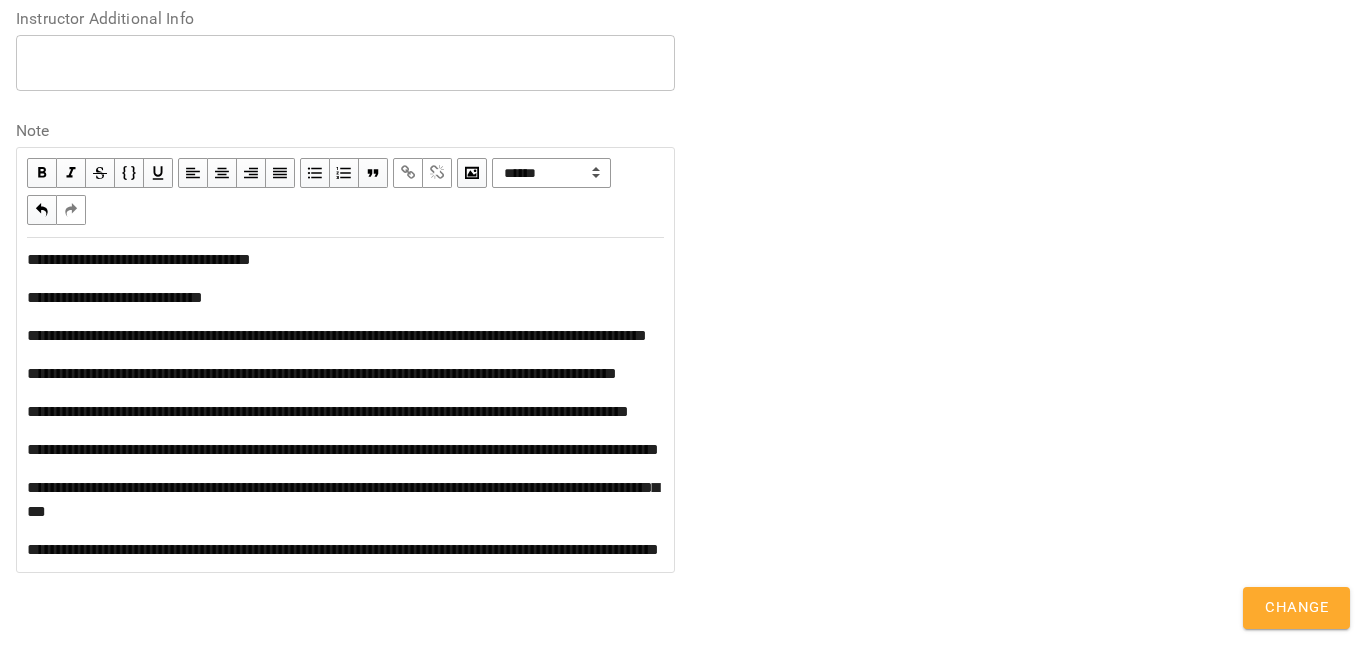 scroll, scrollTop: 1133, scrollLeft: 0, axis: vertical 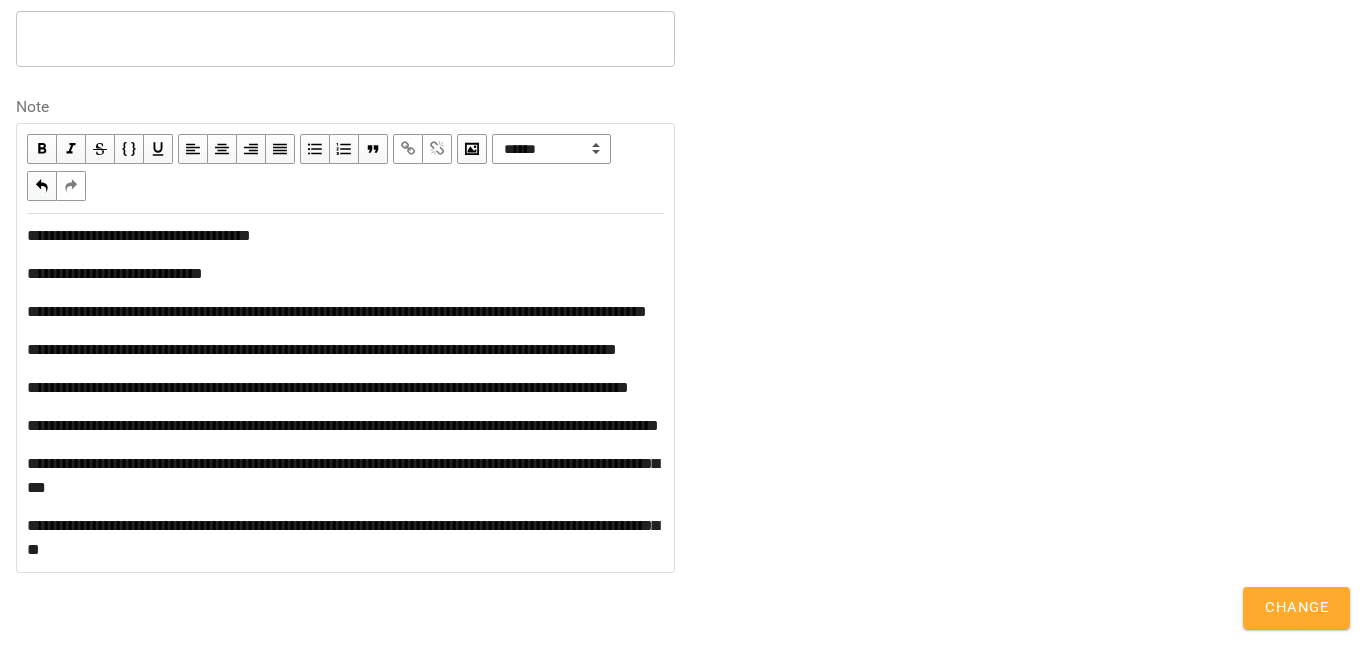 click on "**********" at bounding box center [139, 235] 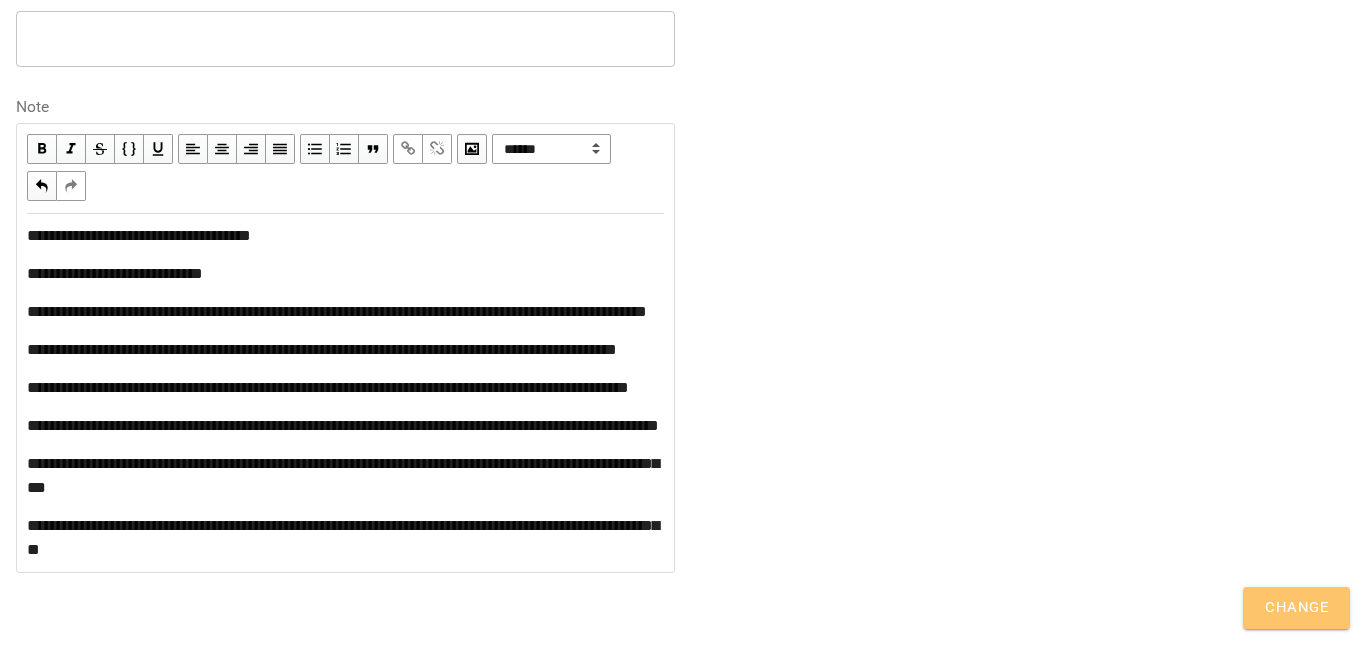 click on "Change" at bounding box center (1296, 608) 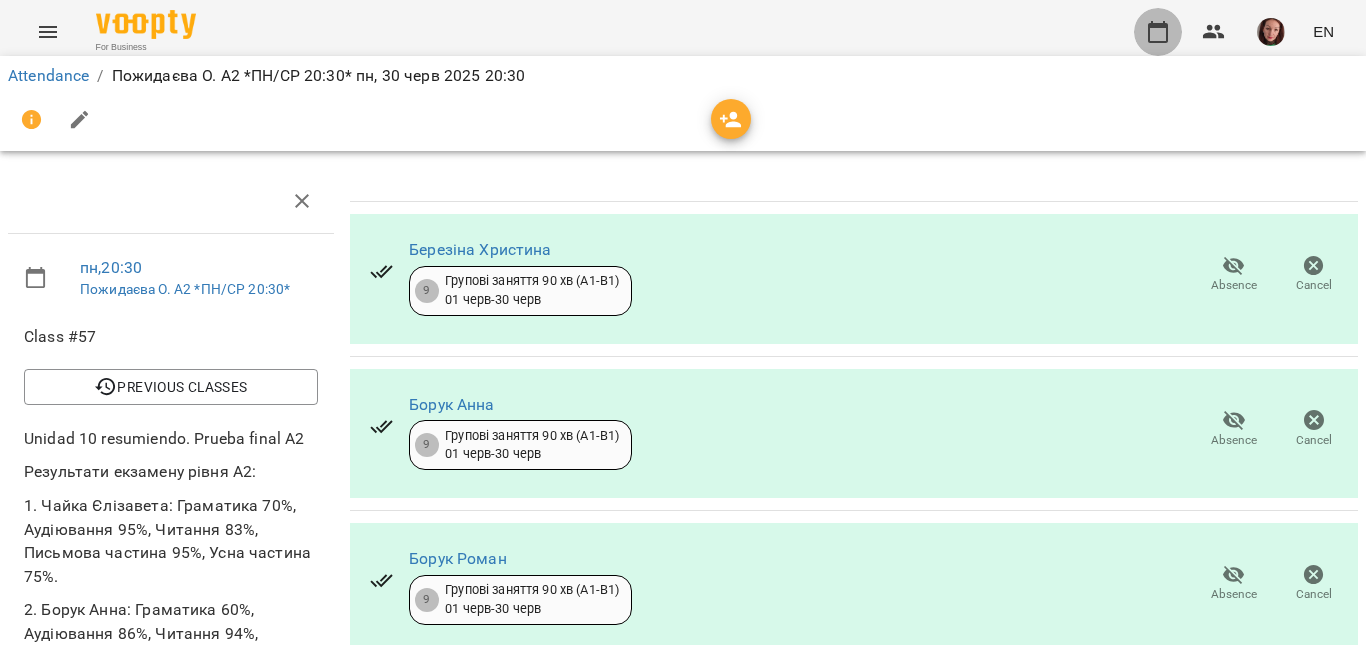 click at bounding box center [1158, 32] 